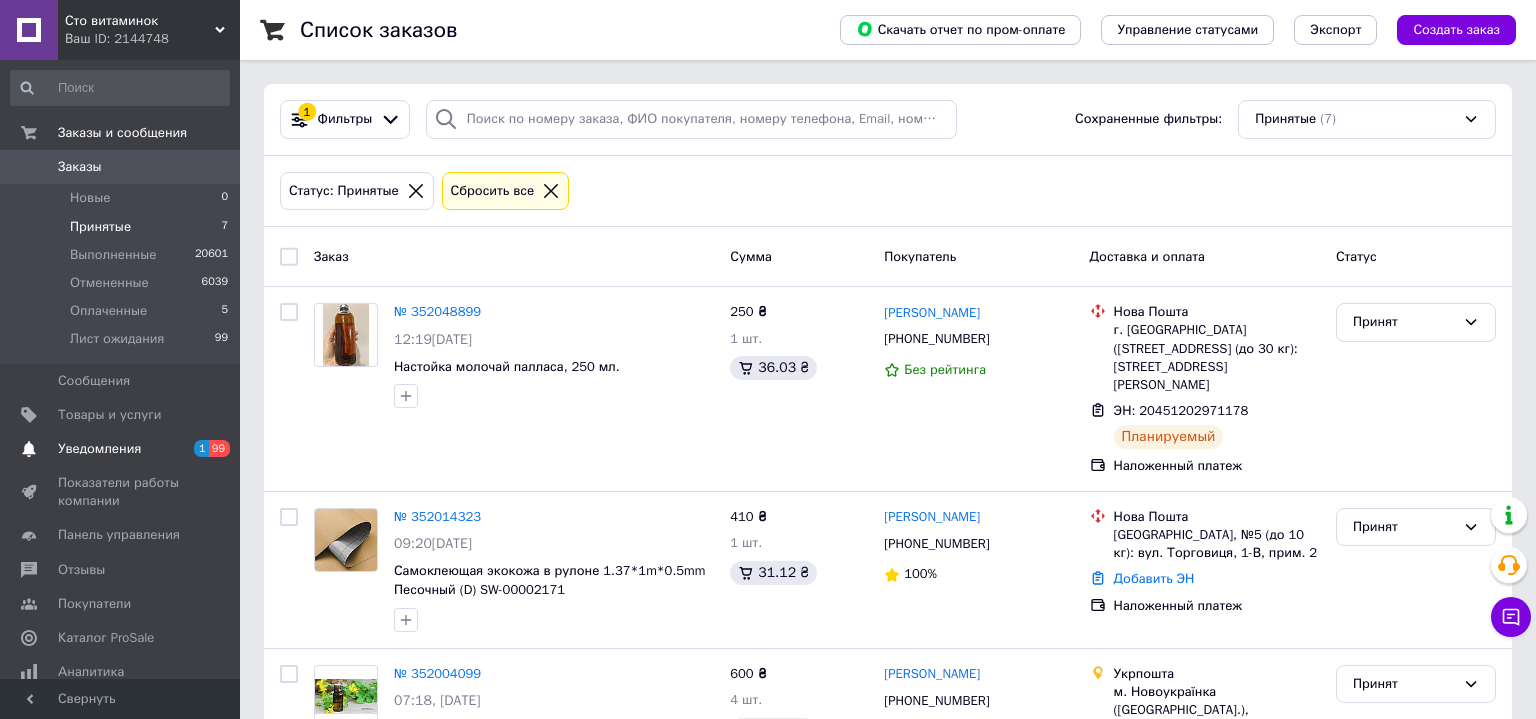 scroll, scrollTop: 0, scrollLeft: 0, axis: both 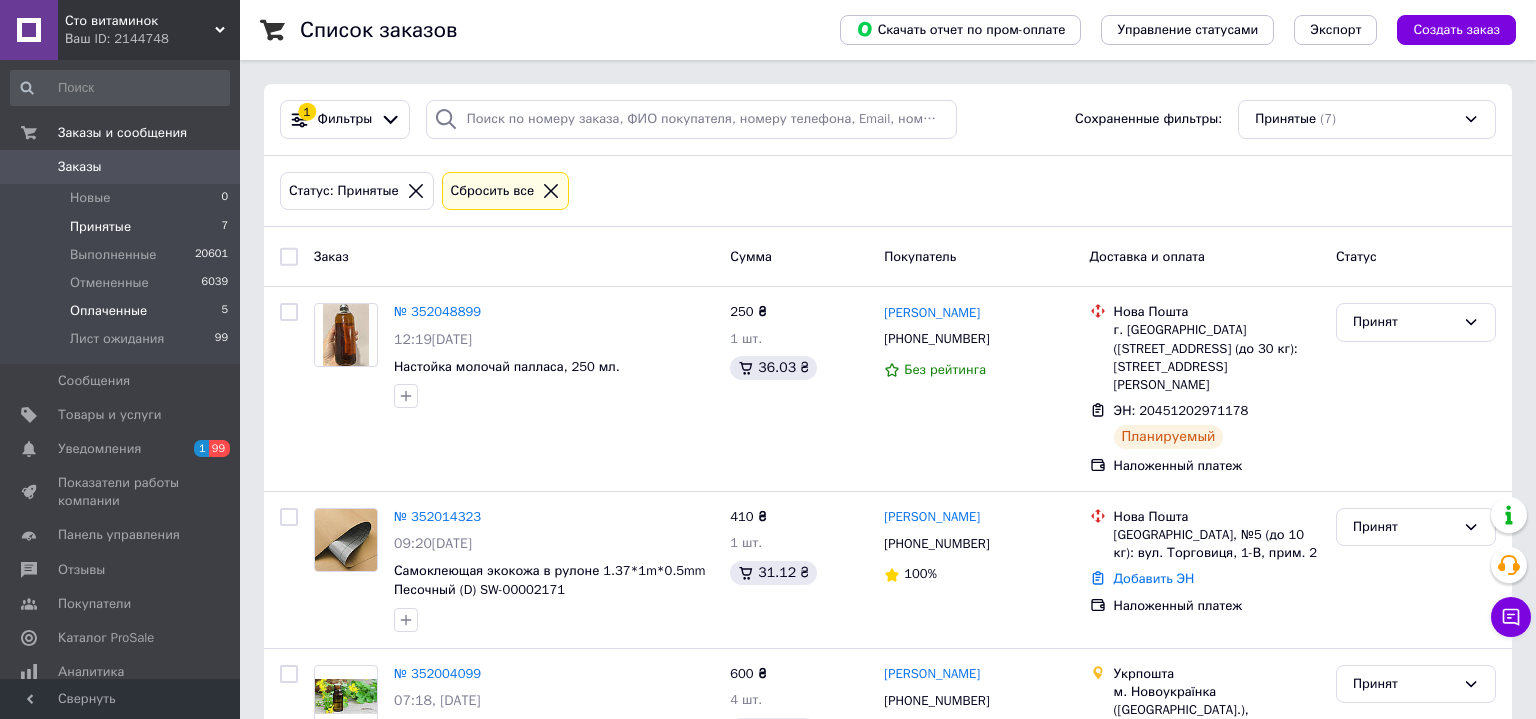 click on "Оплаченные" at bounding box center [108, 311] 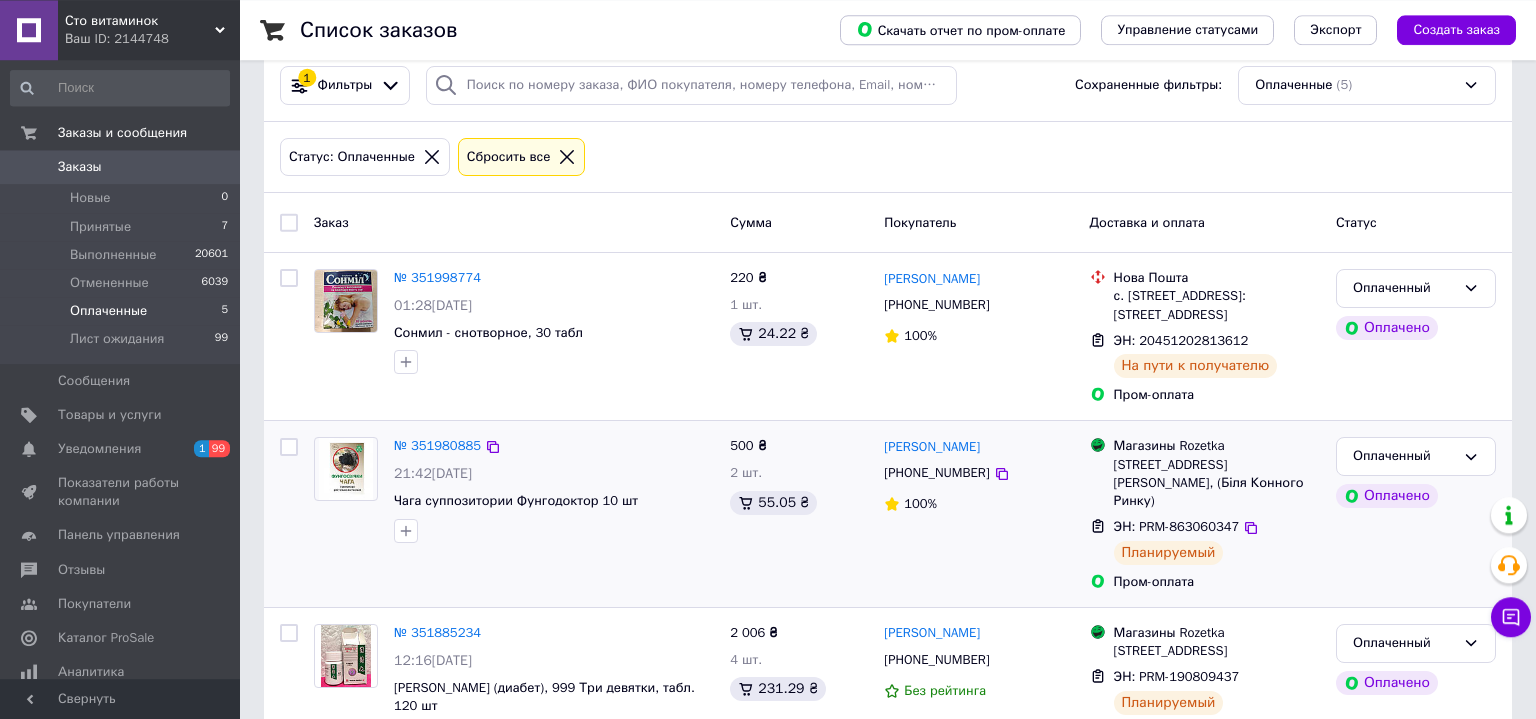 scroll, scrollTop: 33, scrollLeft: 0, axis: vertical 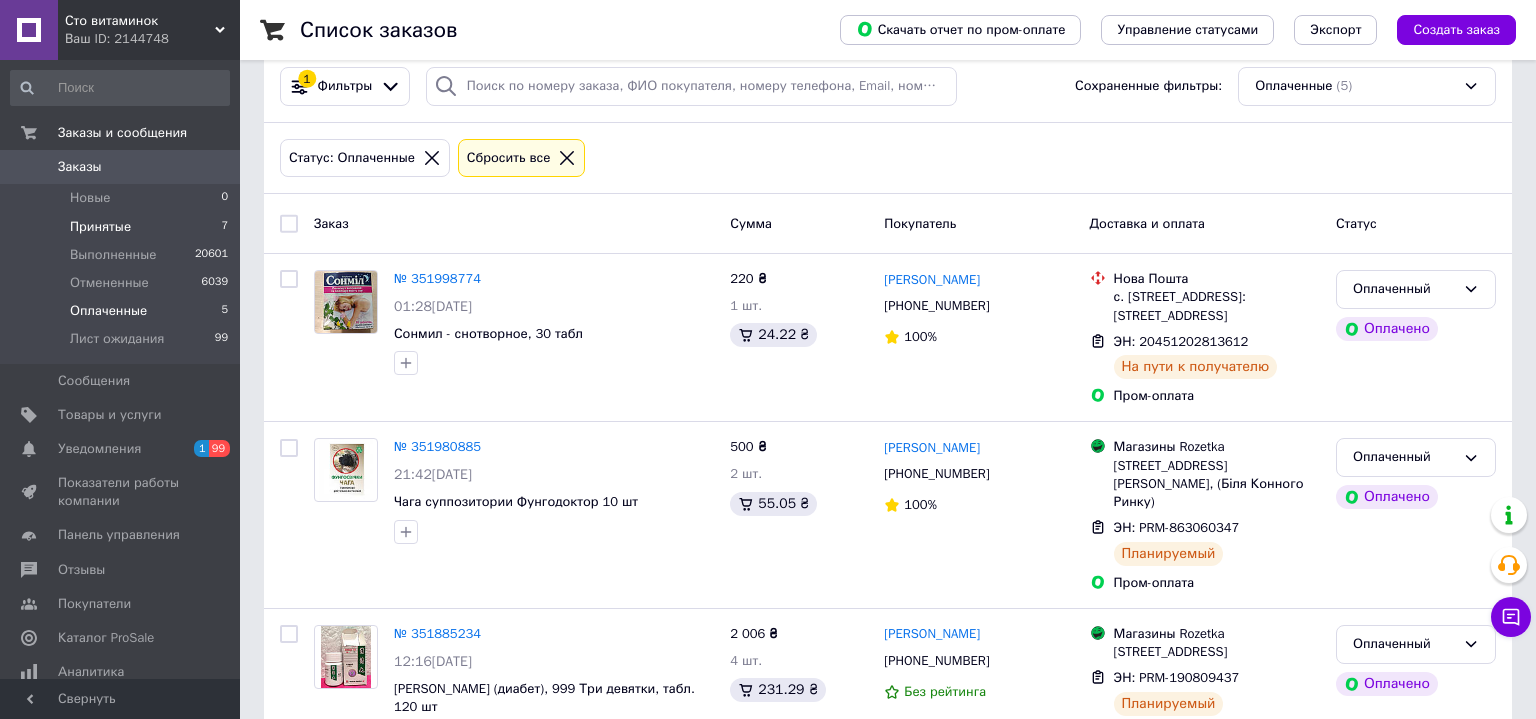 click on "Принятые" at bounding box center (100, 227) 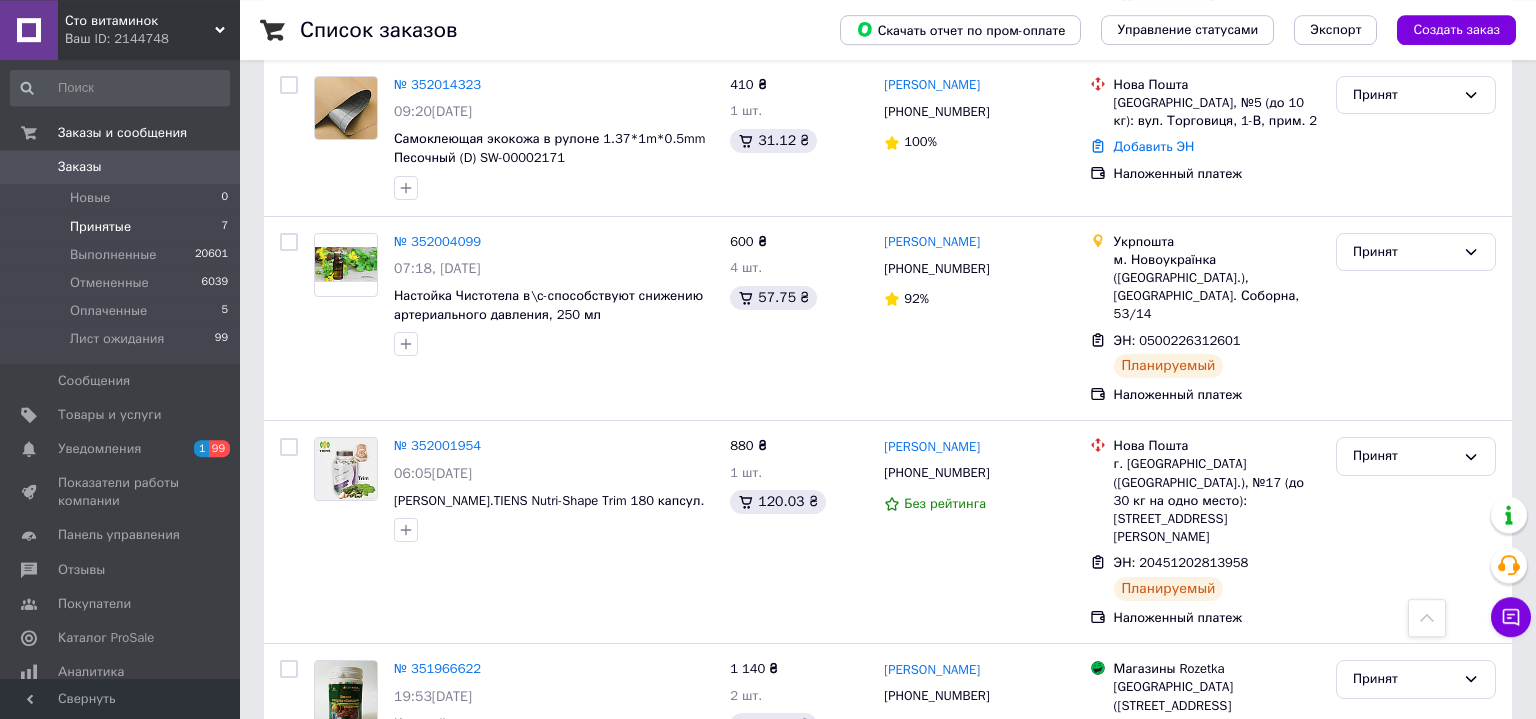 scroll, scrollTop: 432, scrollLeft: 0, axis: vertical 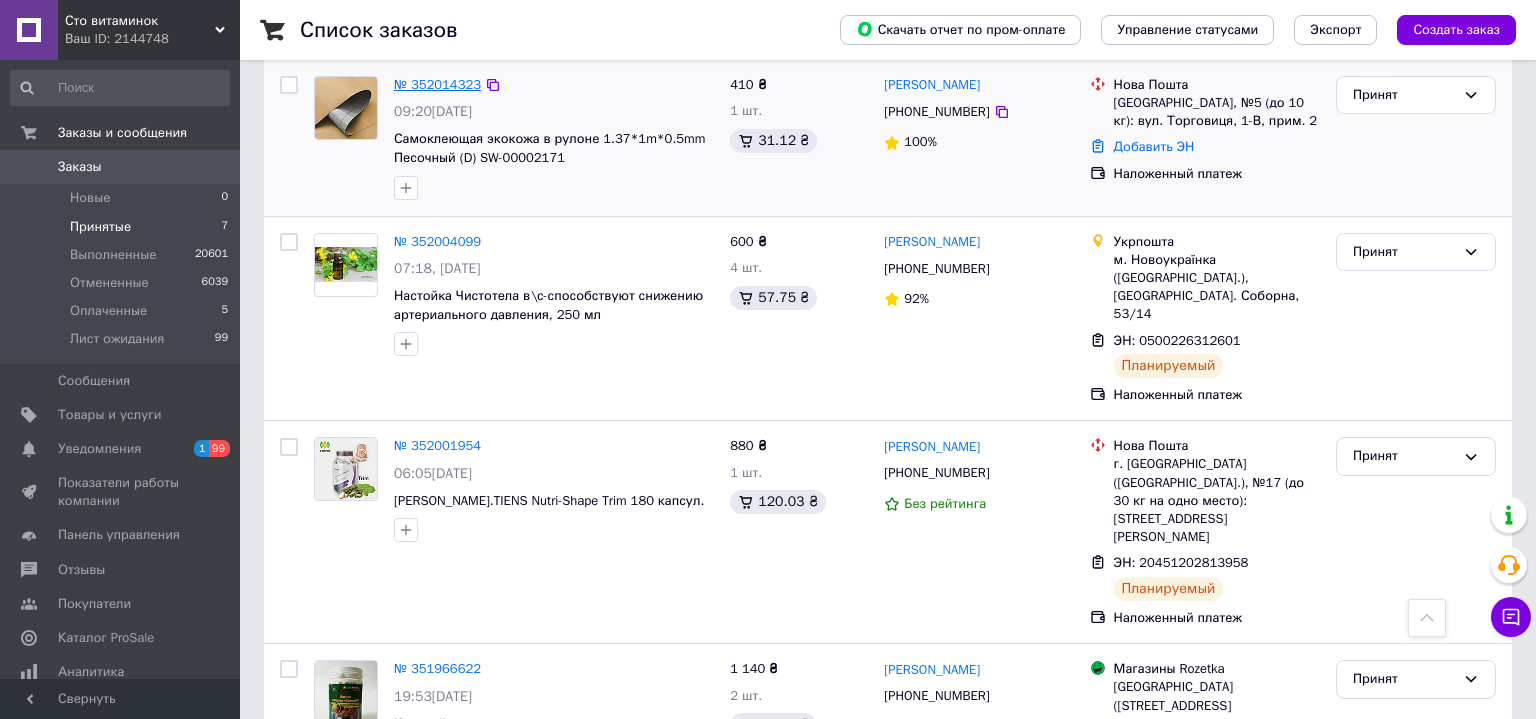 click on "№ 352014323" at bounding box center [437, 84] 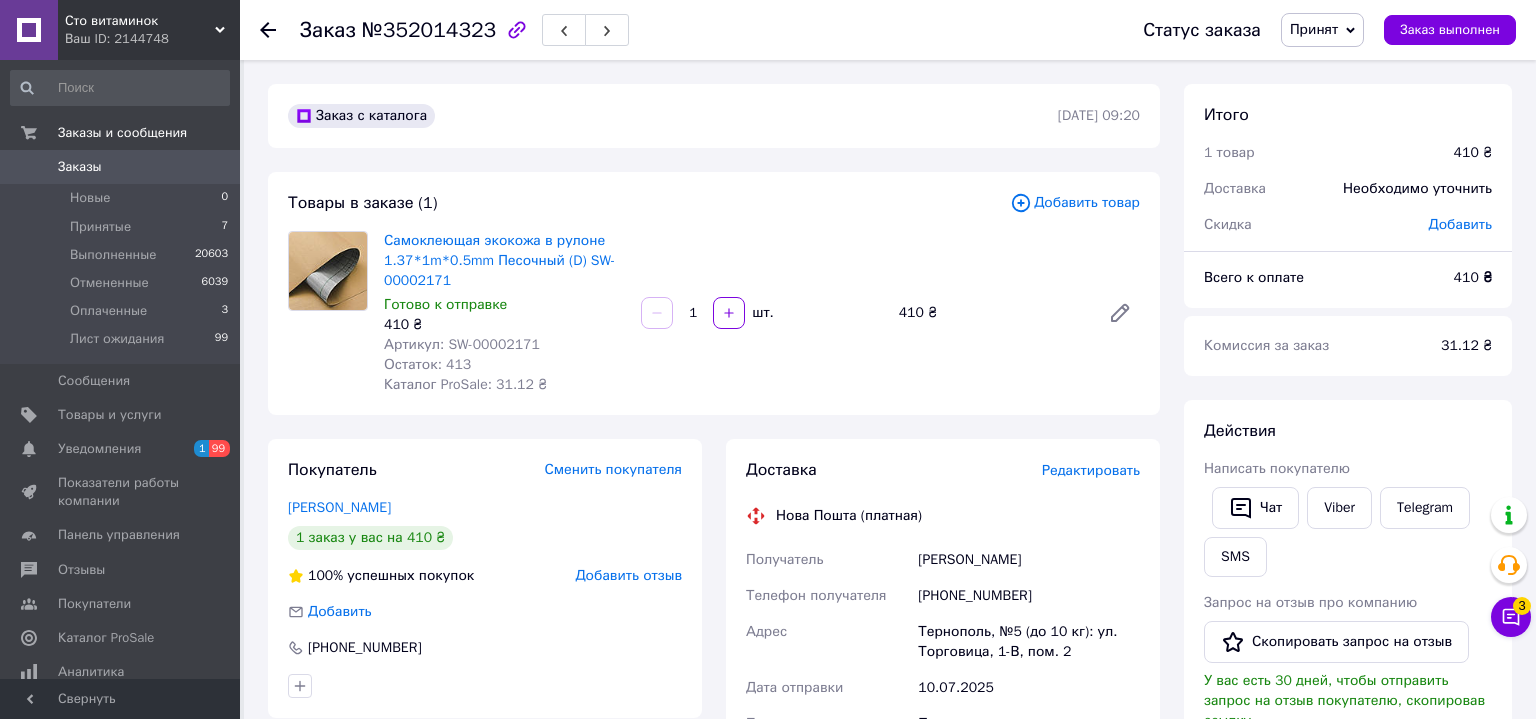 click on "Заказы" at bounding box center (80, 167) 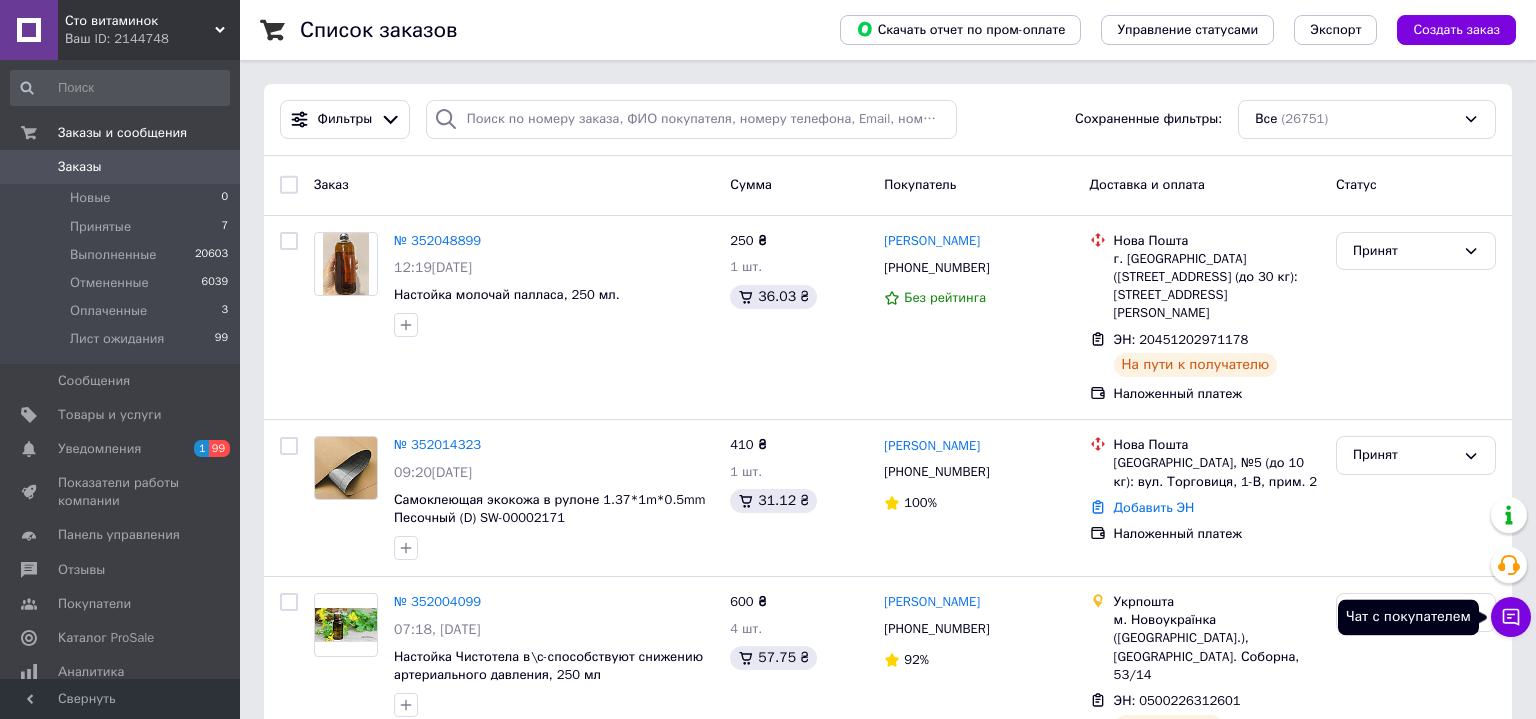 click 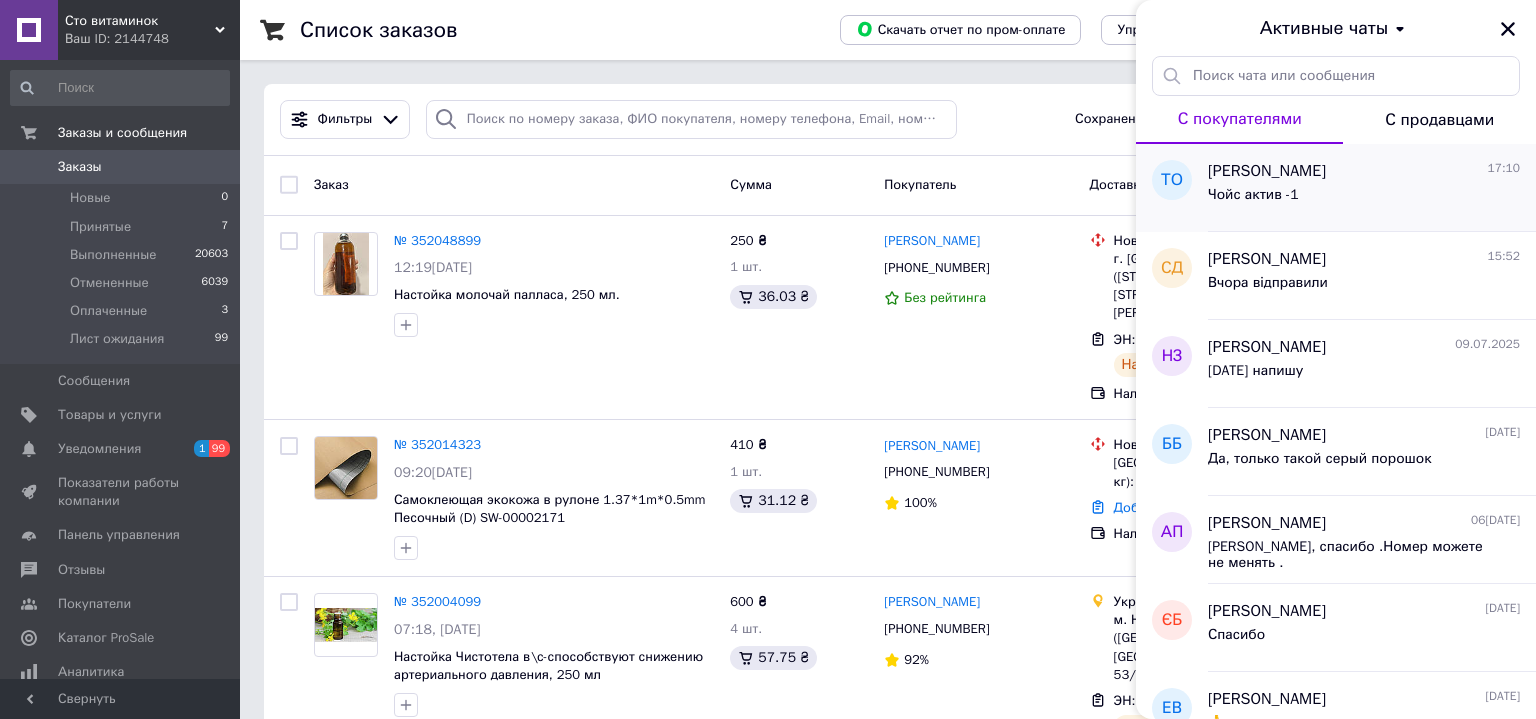 click on "[PERSON_NAME]" at bounding box center (1267, 171) 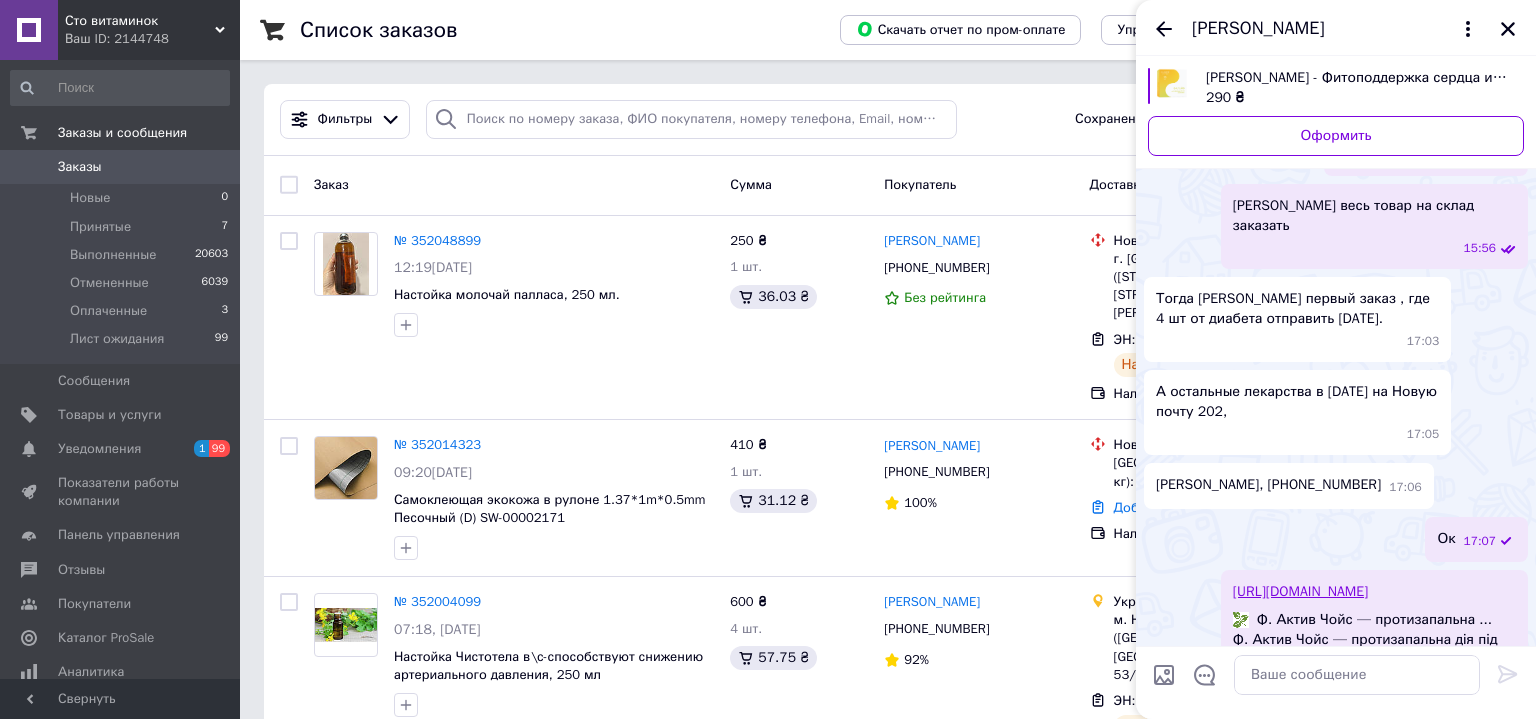 scroll, scrollTop: 2101, scrollLeft: 0, axis: vertical 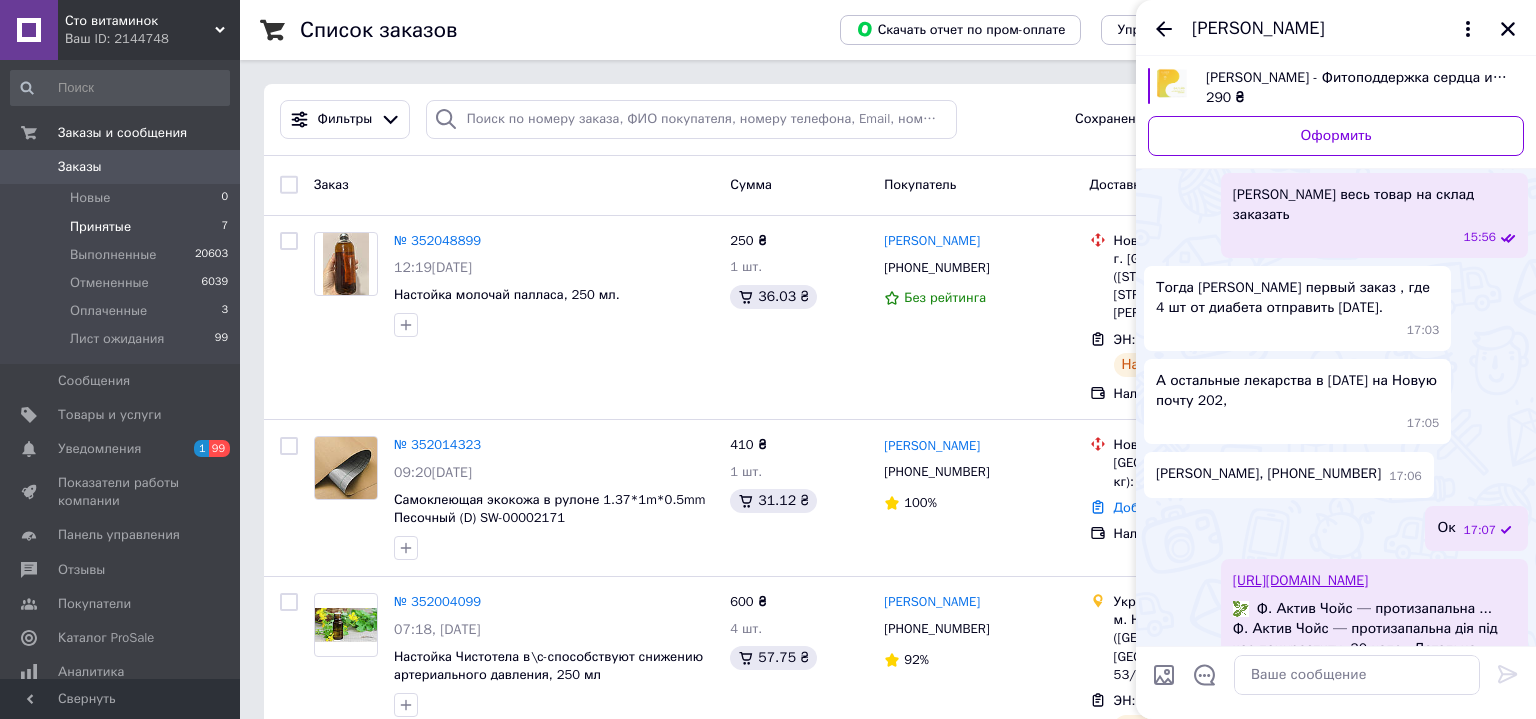 click on "Принятые" at bounding box center (100, 227) 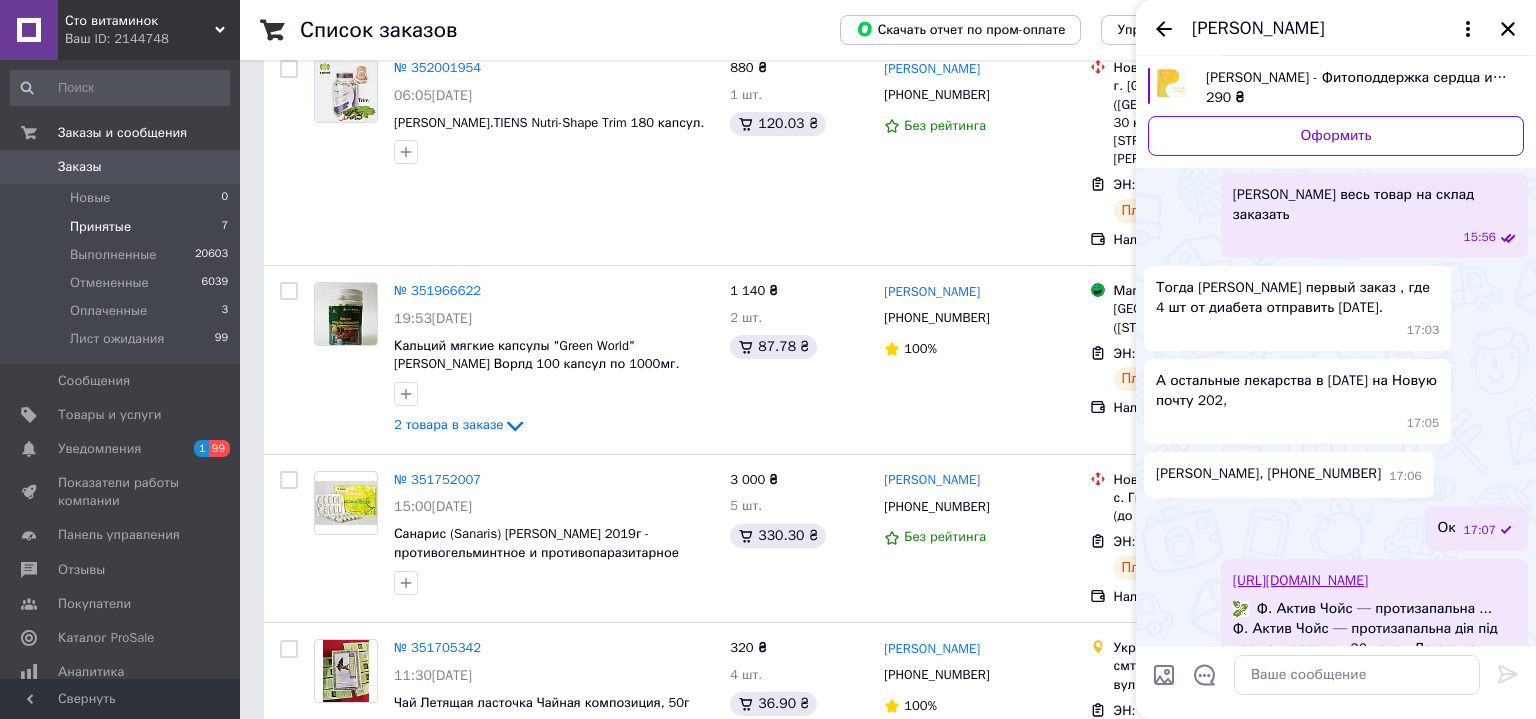 scroll, scrollTop: 828, scrollLeft: 0, axis: vertical 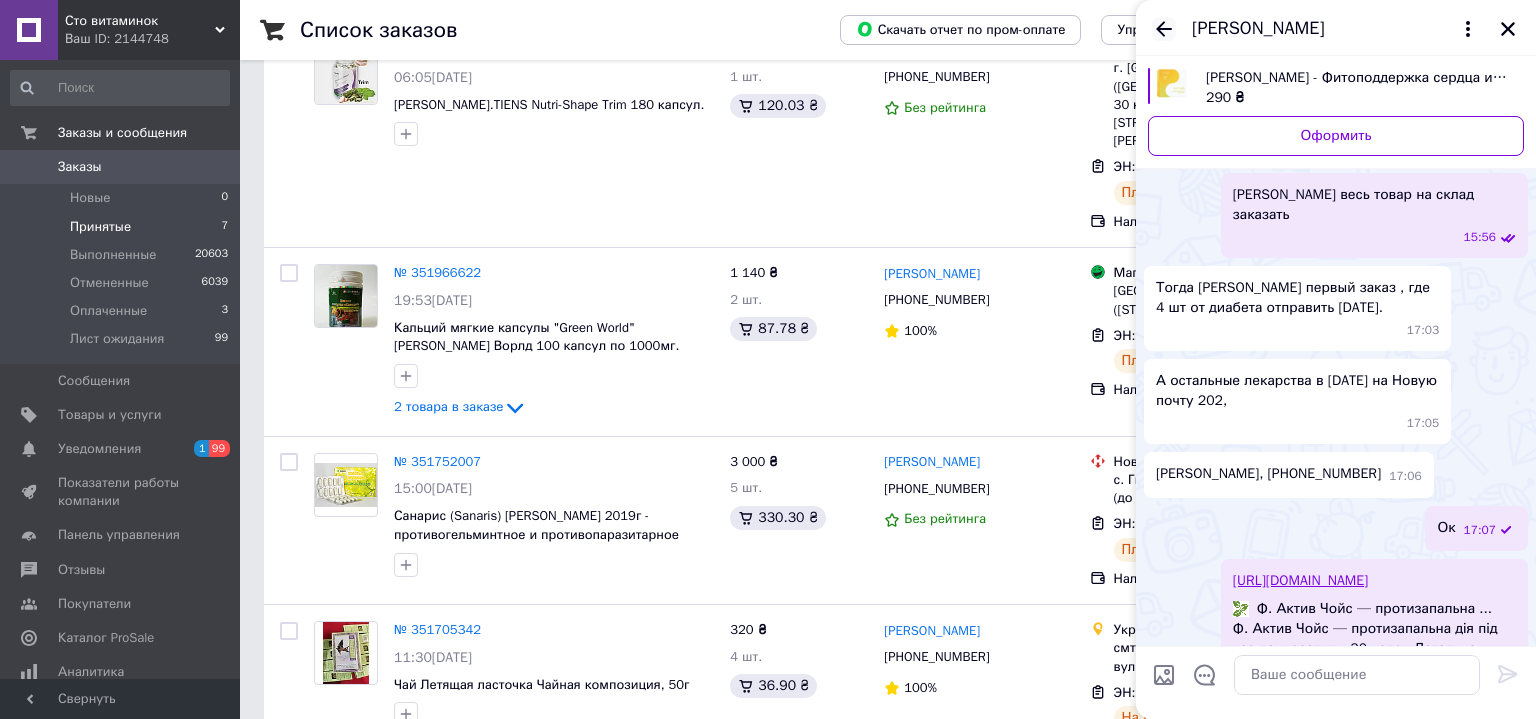 click 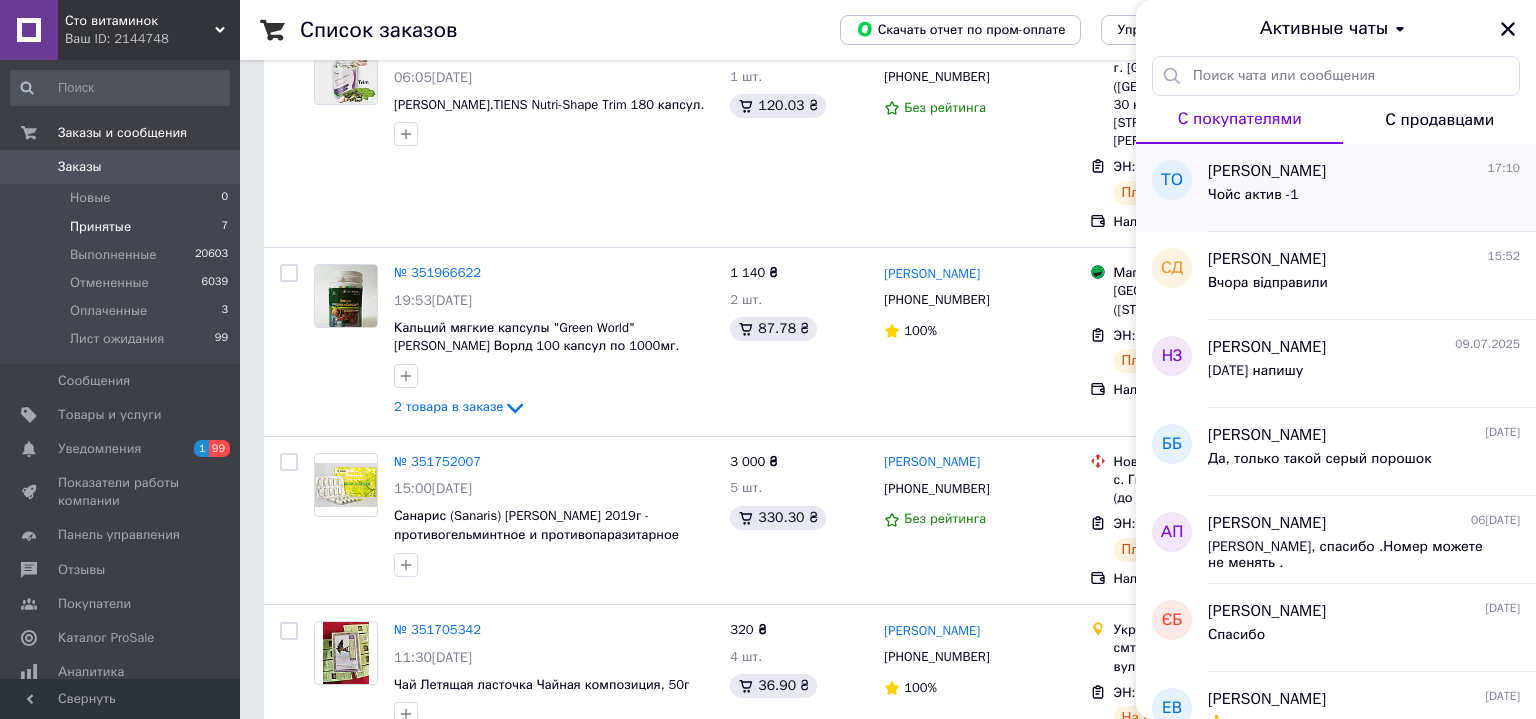 click on "Чойс актив -1" at bounding box center [1364, 199] 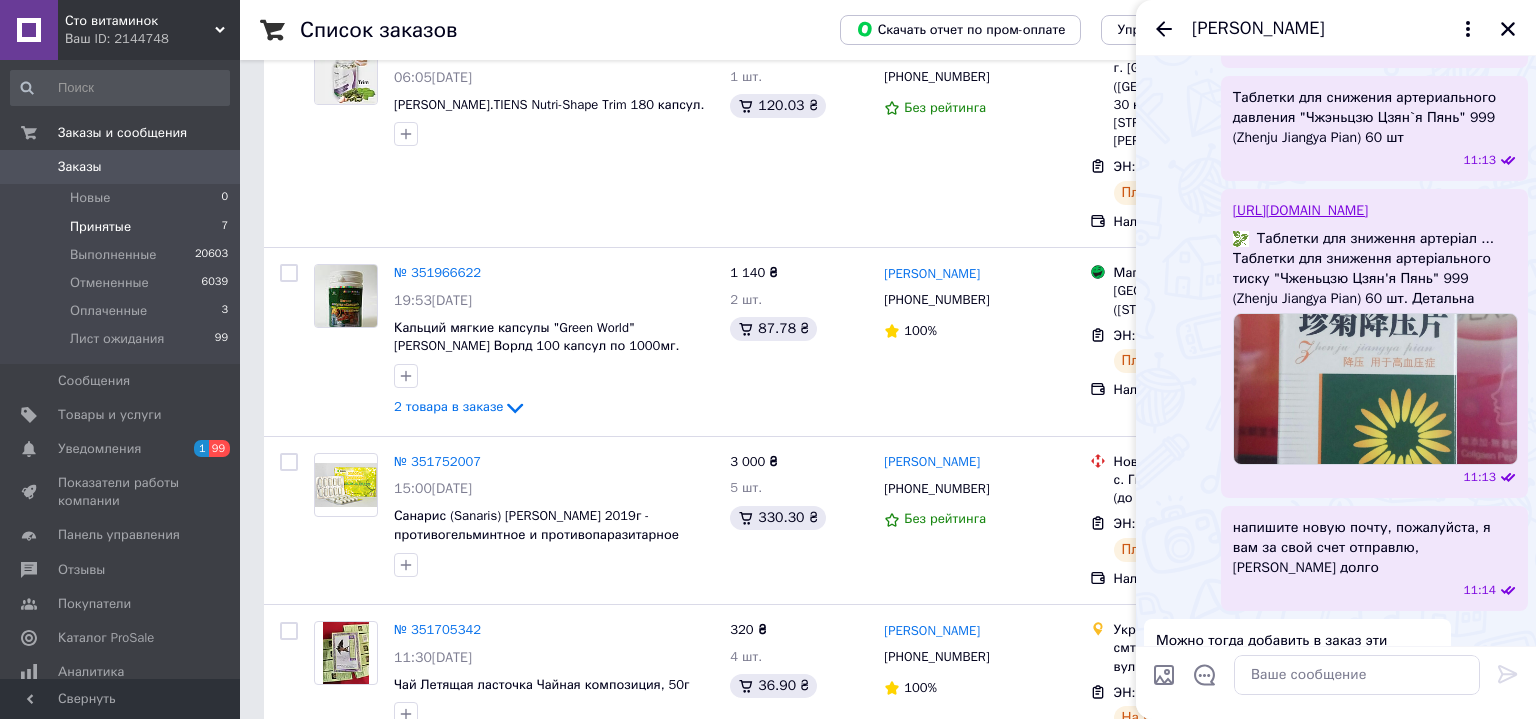 scroll, scrollTop: 1096, scrollLeft: 0, axis: vertical 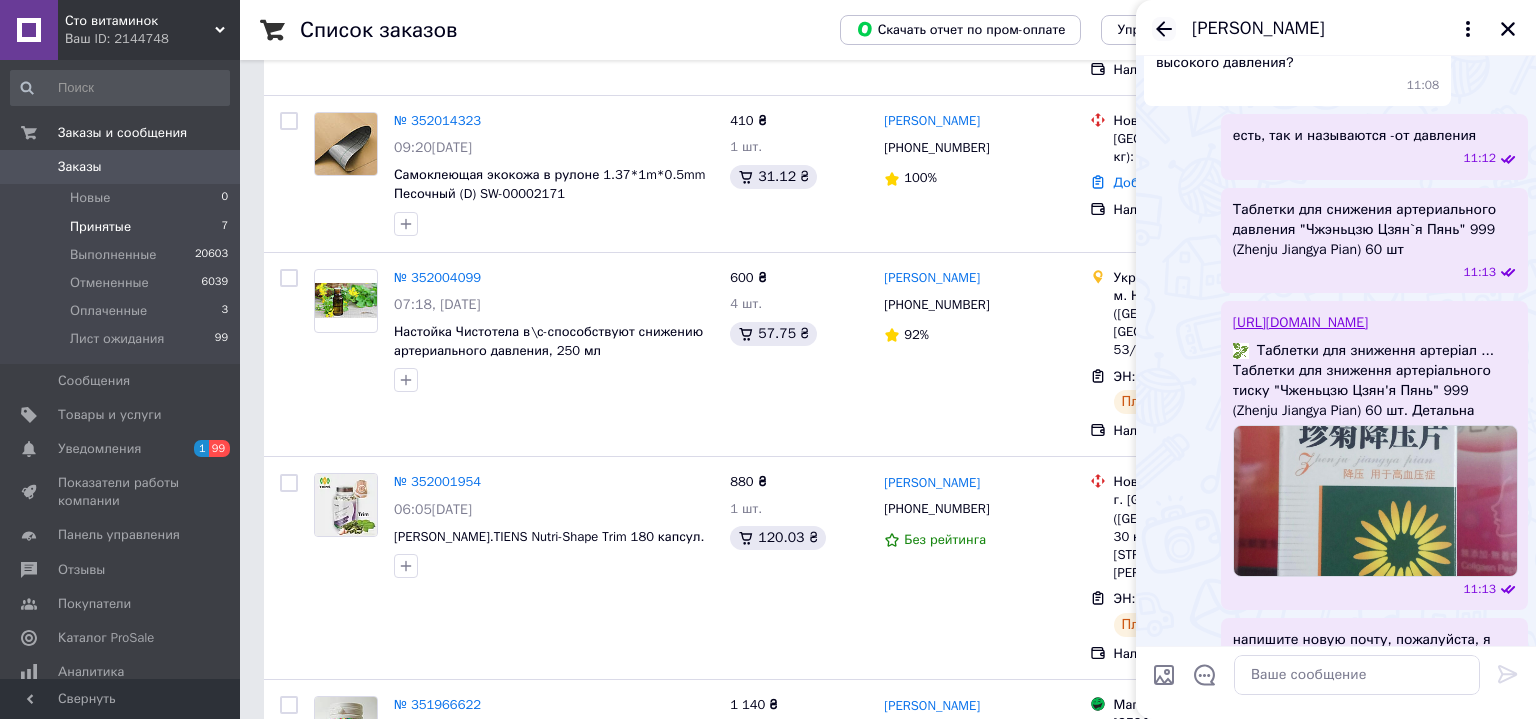 click 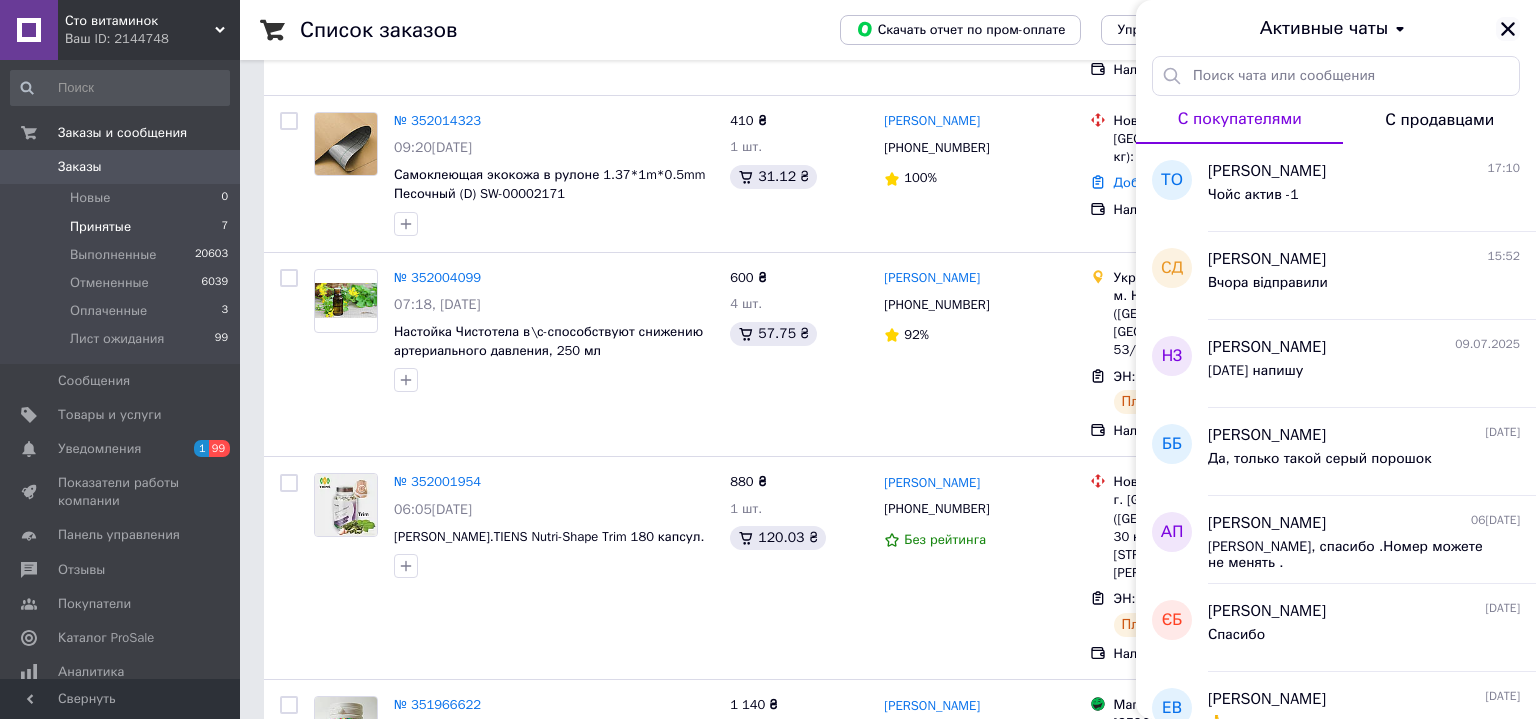 click 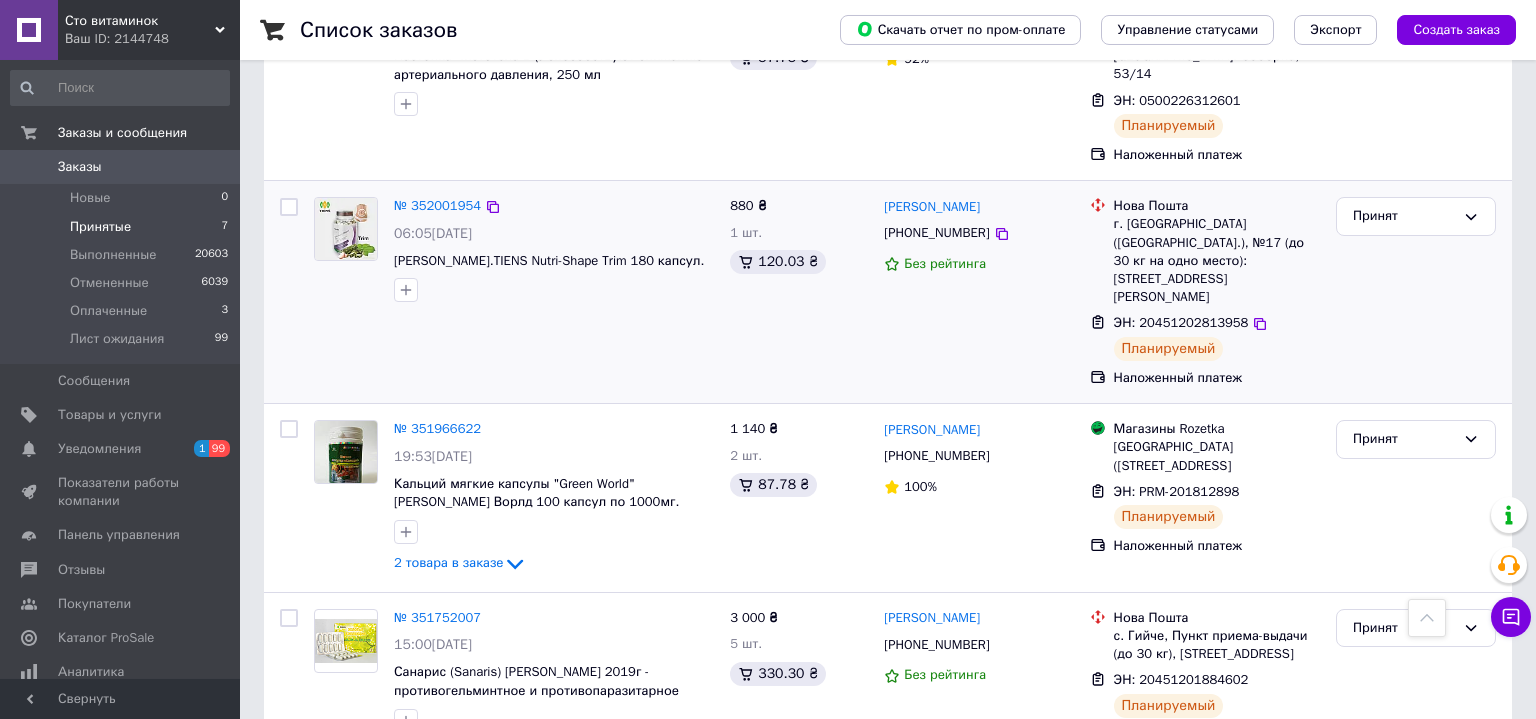 scroll, scrollTop: 828, scrollLeft: 0, axis: vertical 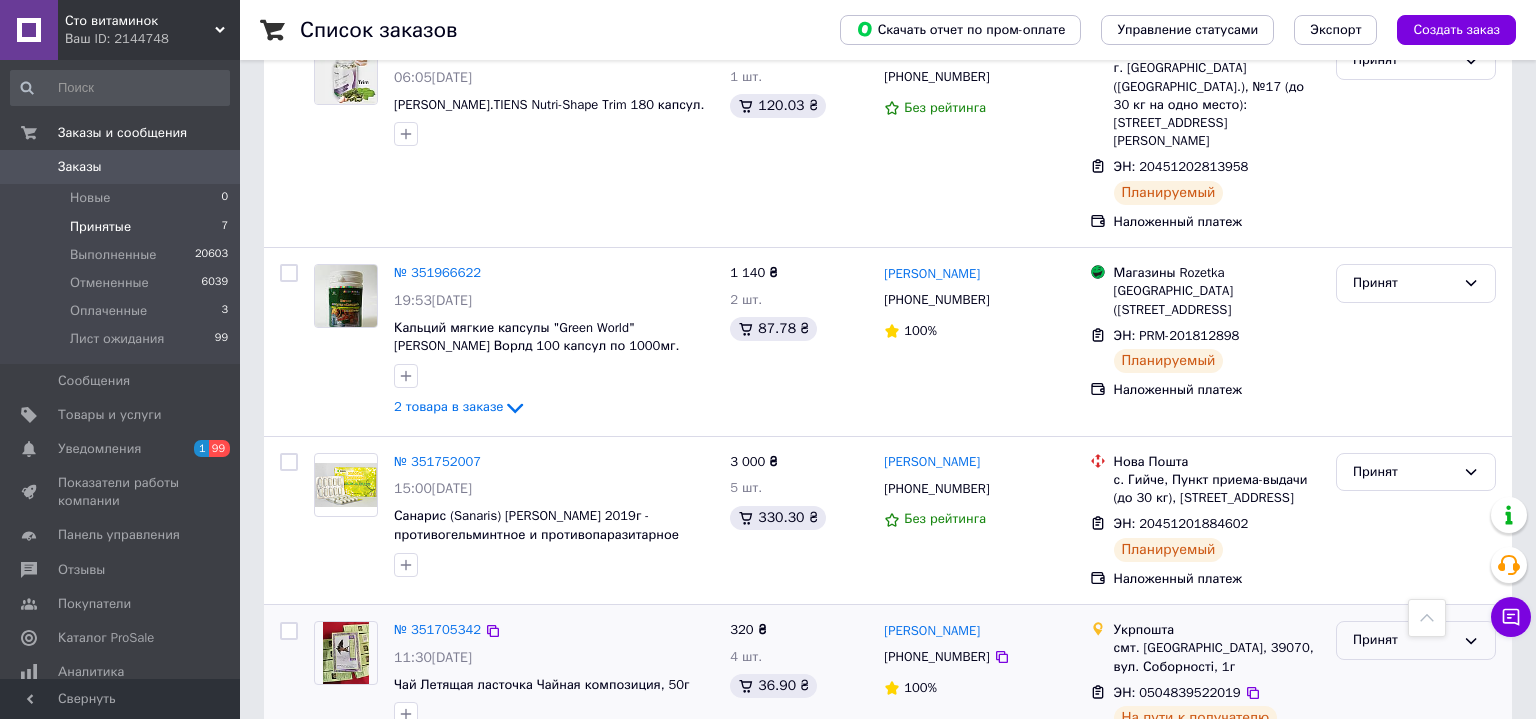 click on "Принят" at bounding box center (1404, 640) 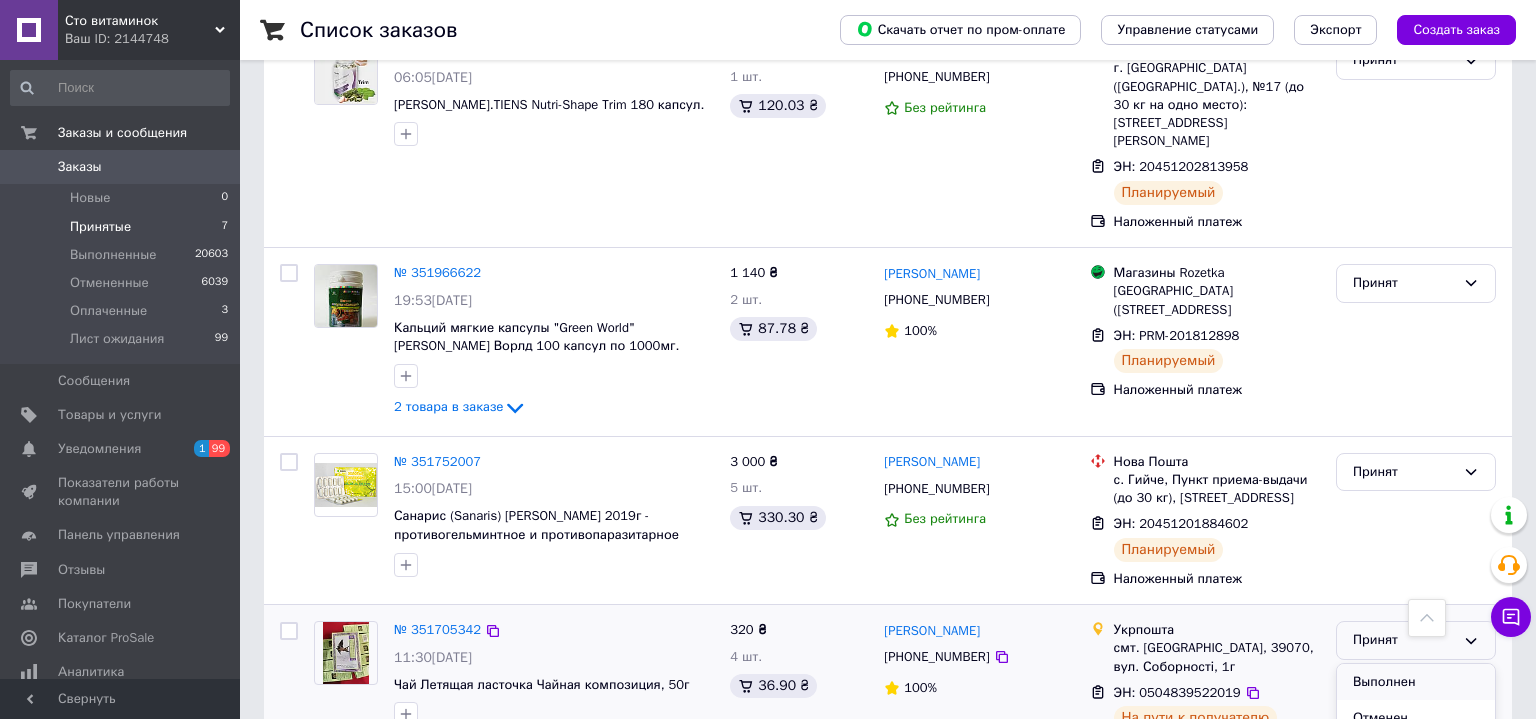 click on "Выполнен" at bounding box center [1416, 682] 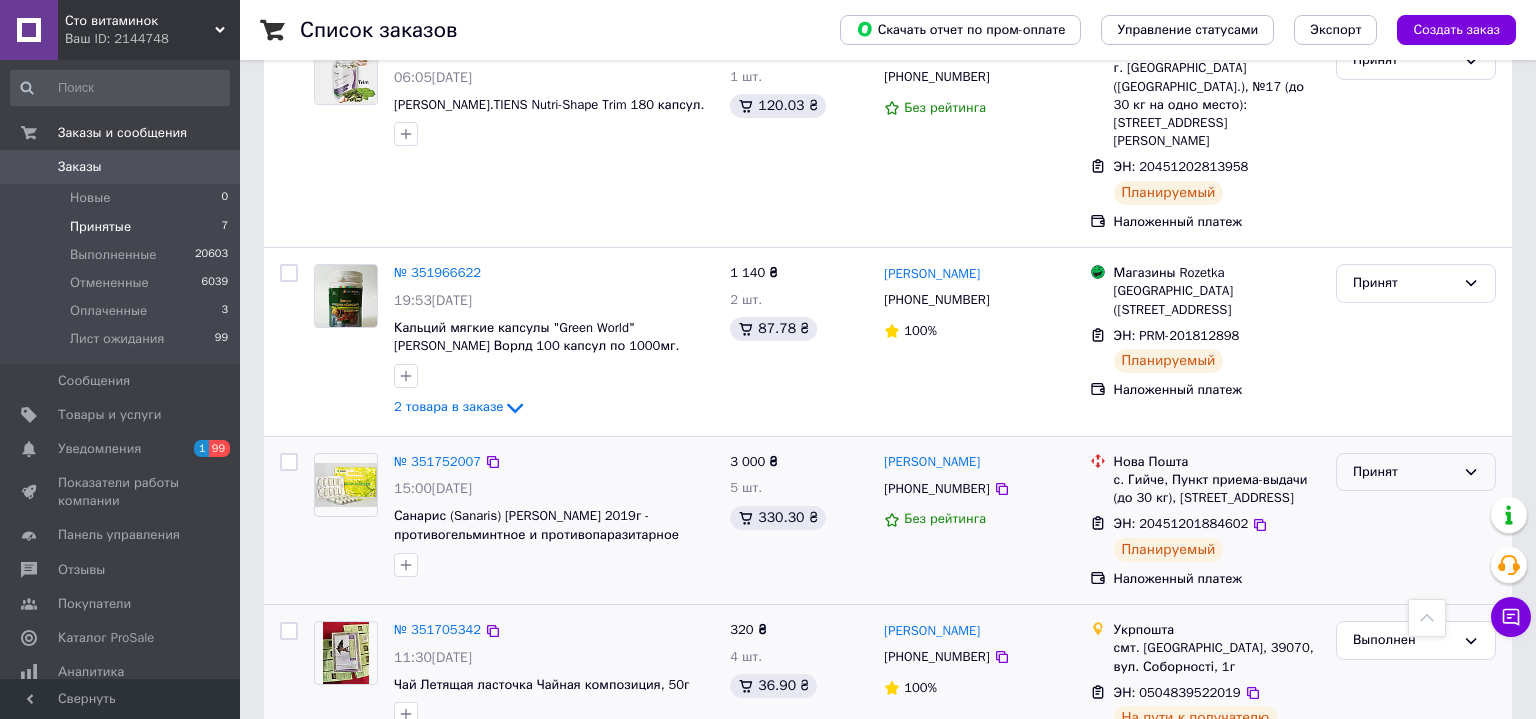 click on "Принят" at bounding box center [1404, 472] 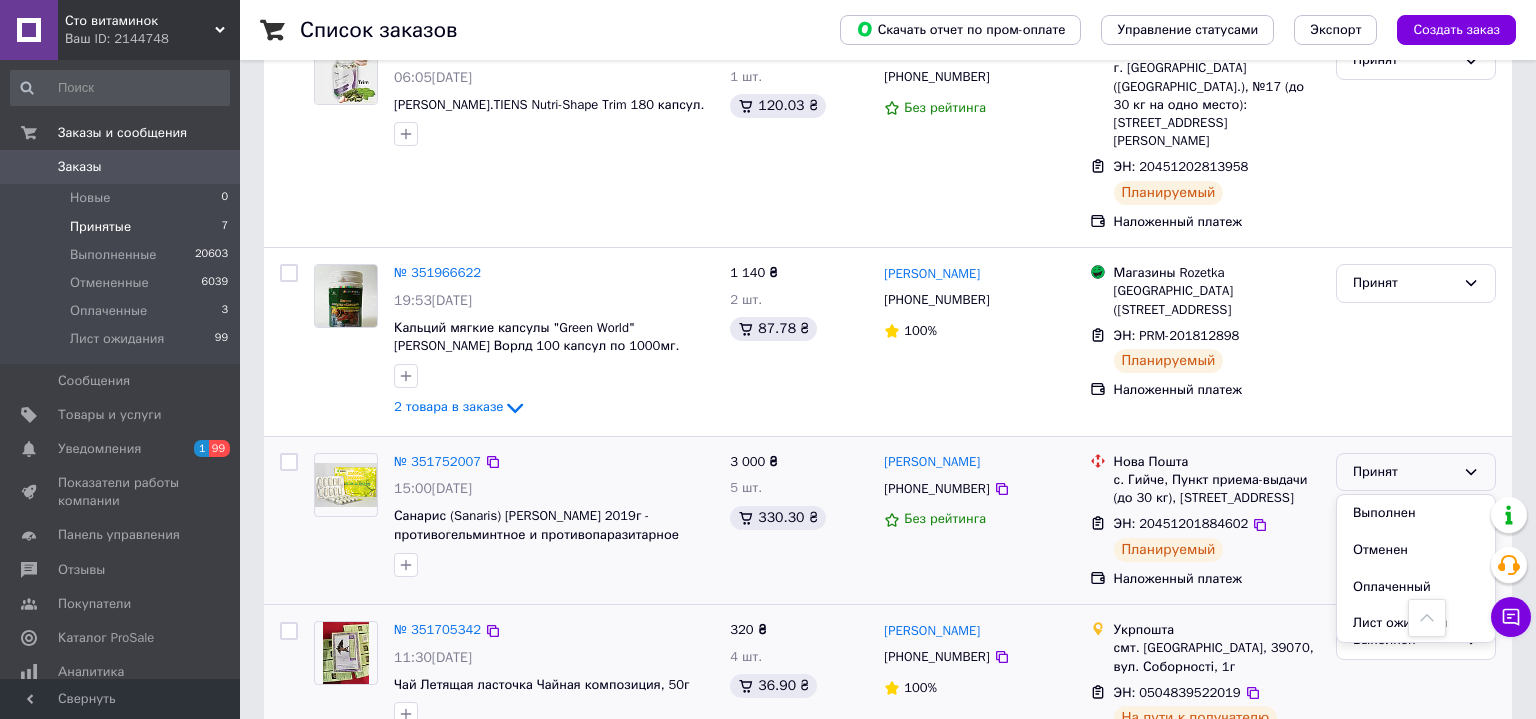 click on "№ 351752007" at bounding box center (554, 462) 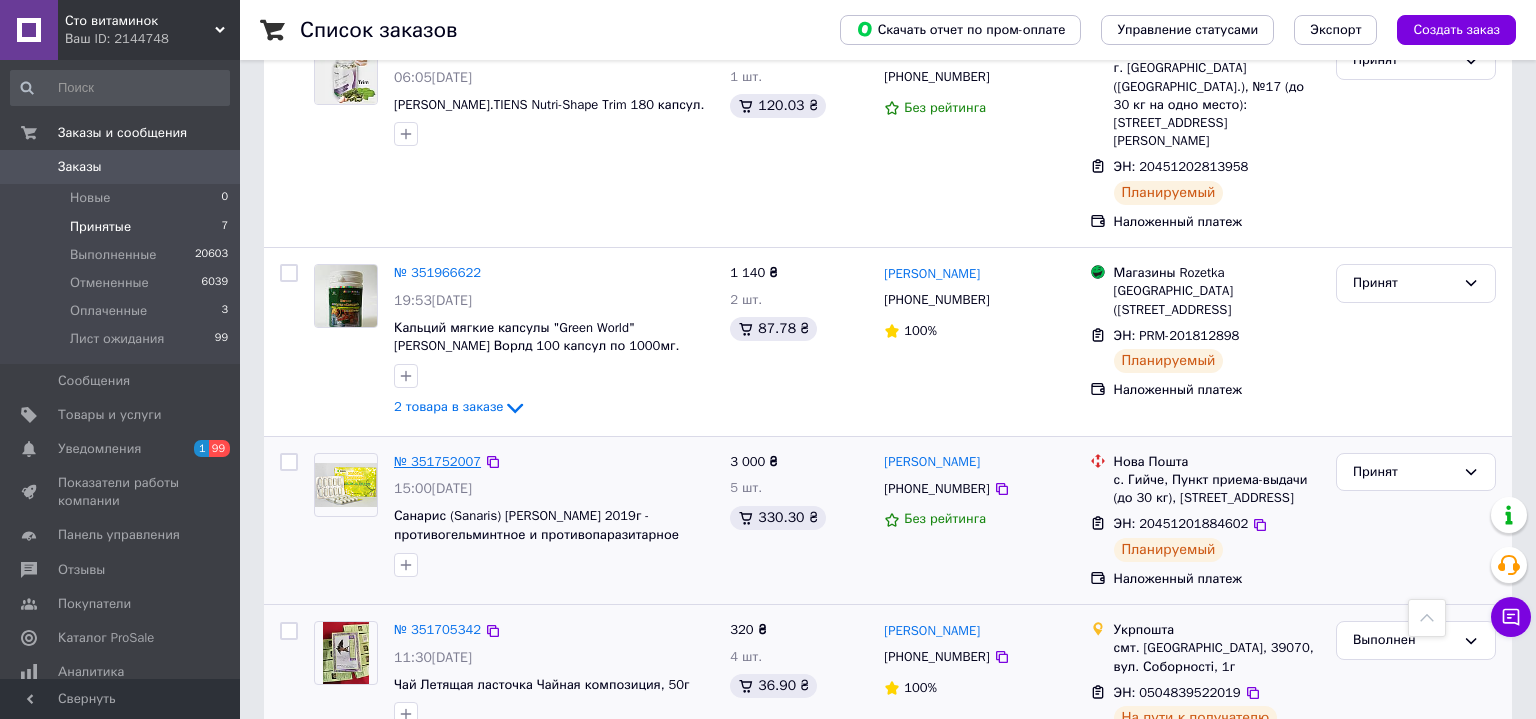 click on "№ 351752007" at bounding box center [437, 461] 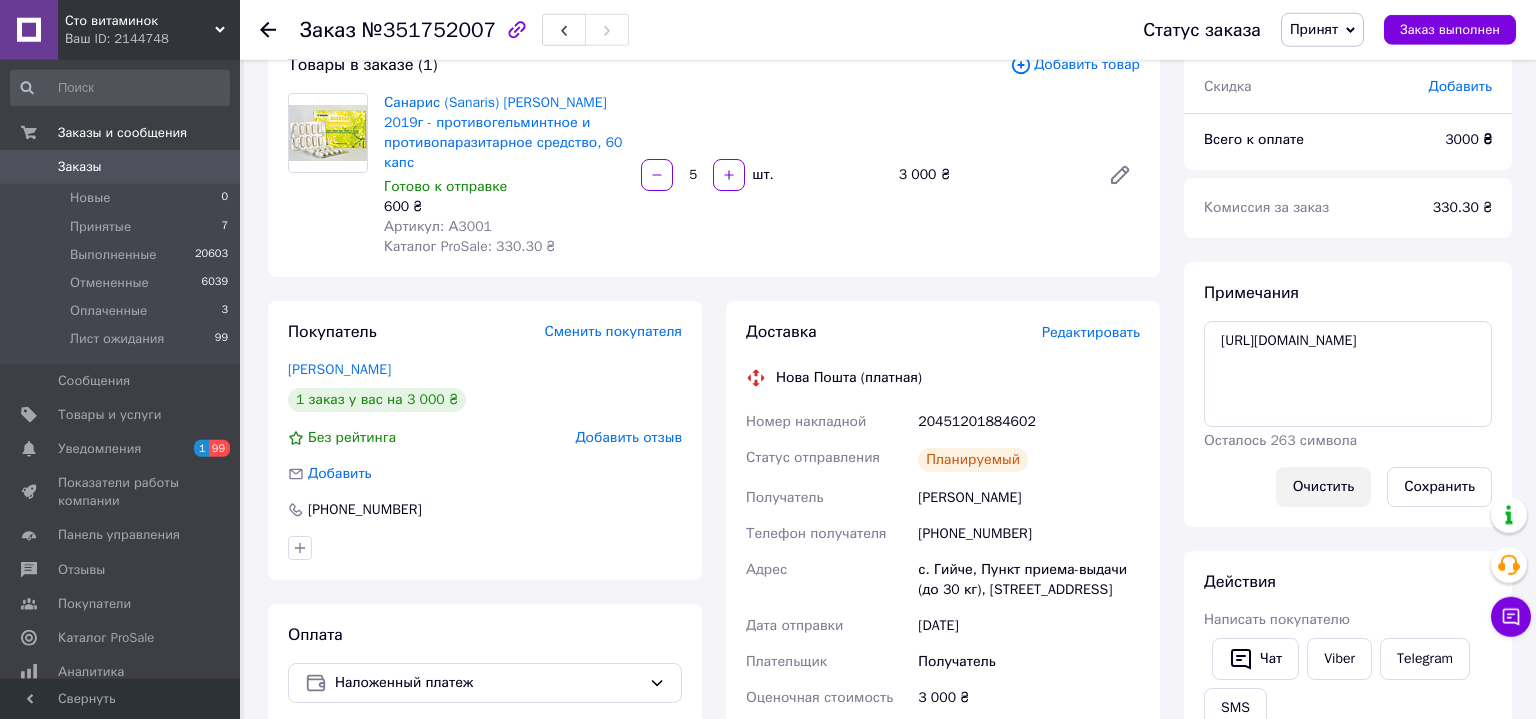 scroll, scrollTop: 0, scrollLeft: 0, axis: both 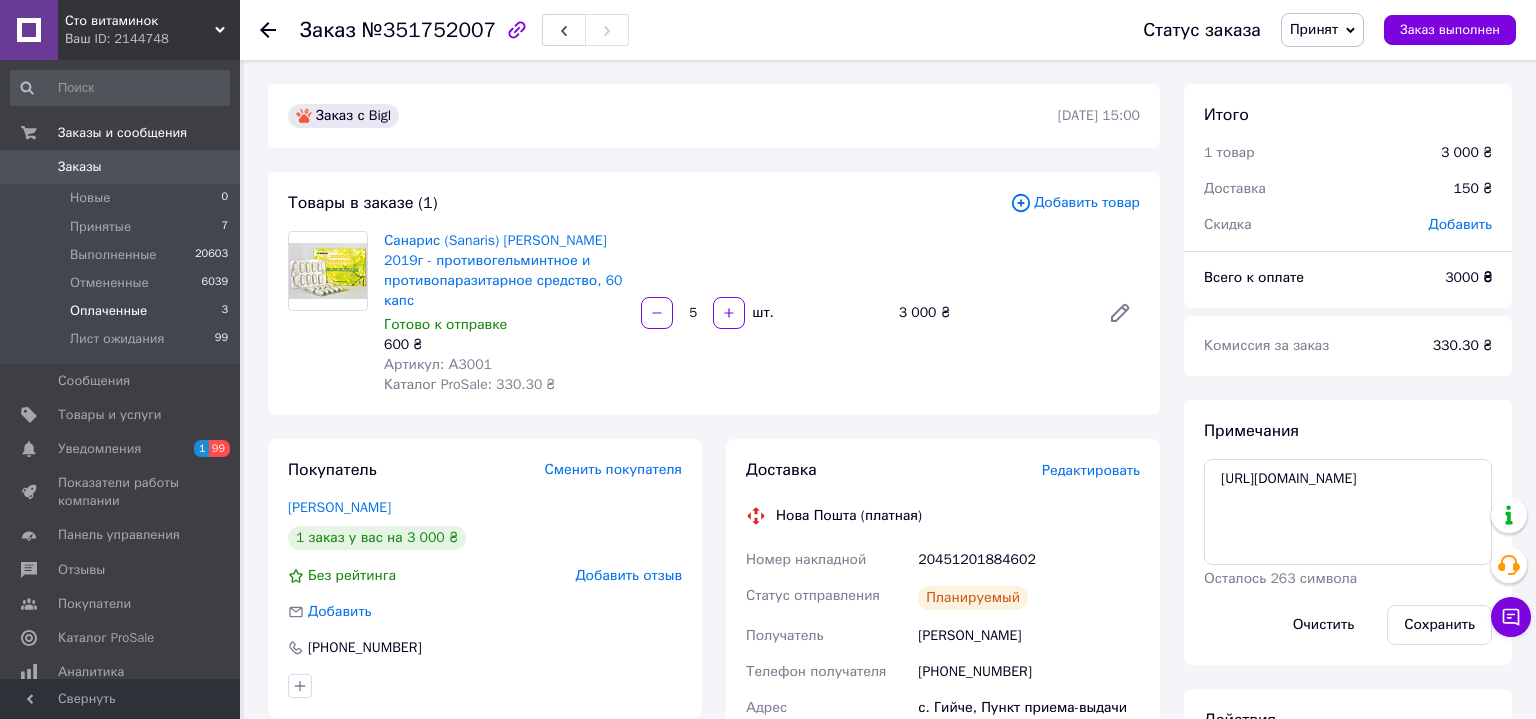 click on "Оплаченные" at bounding box center (108, 311) 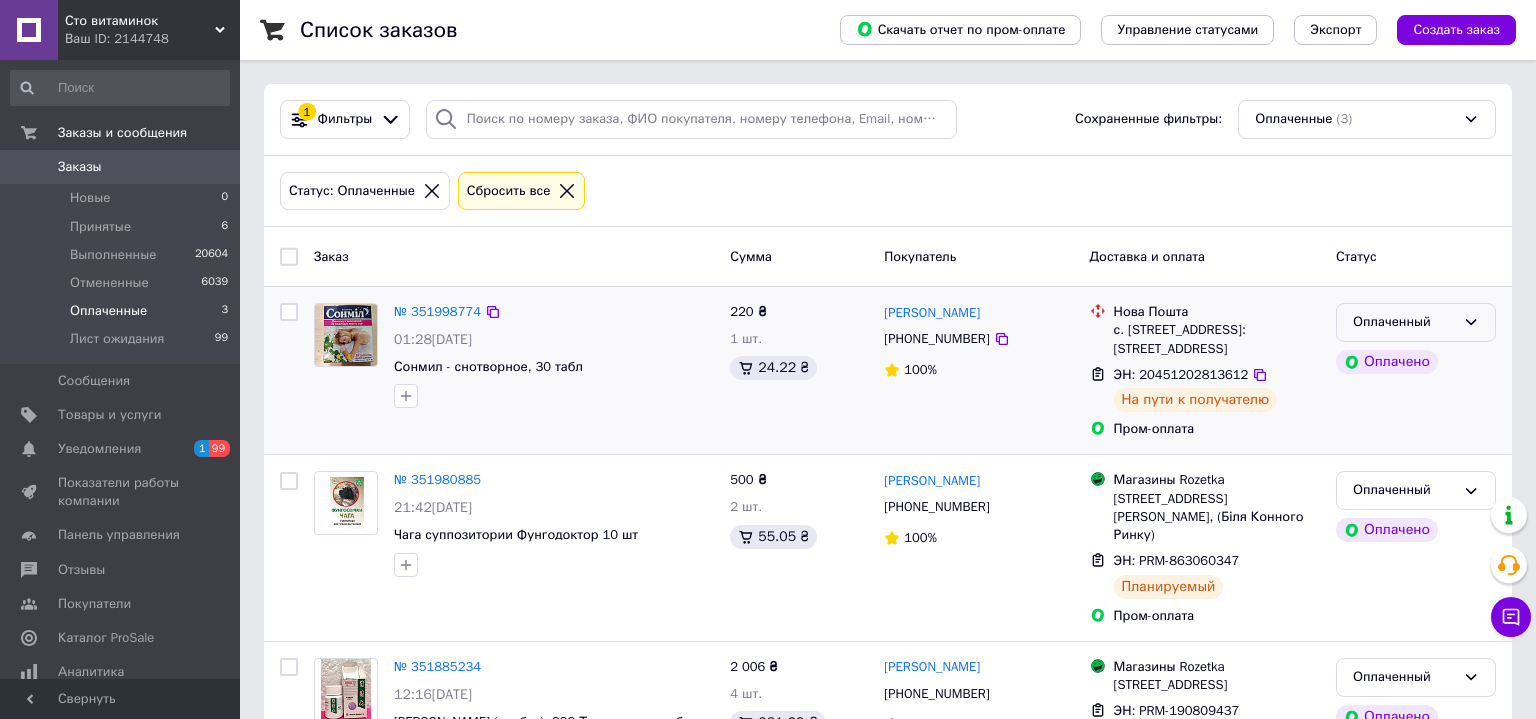 click on "Оплаченный" at bounding box center (1416, 322) 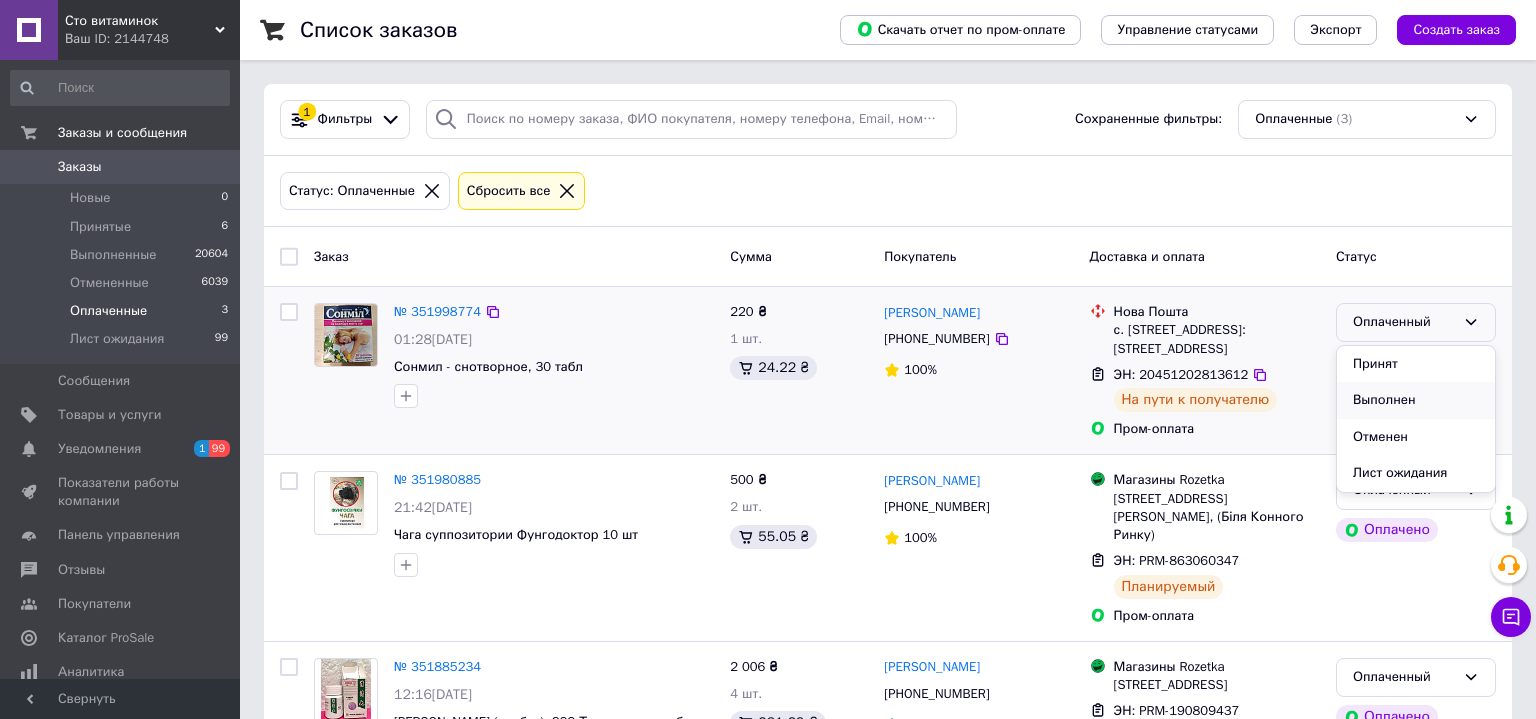 click on "Выполнен" at bounding box center [1416, 400] 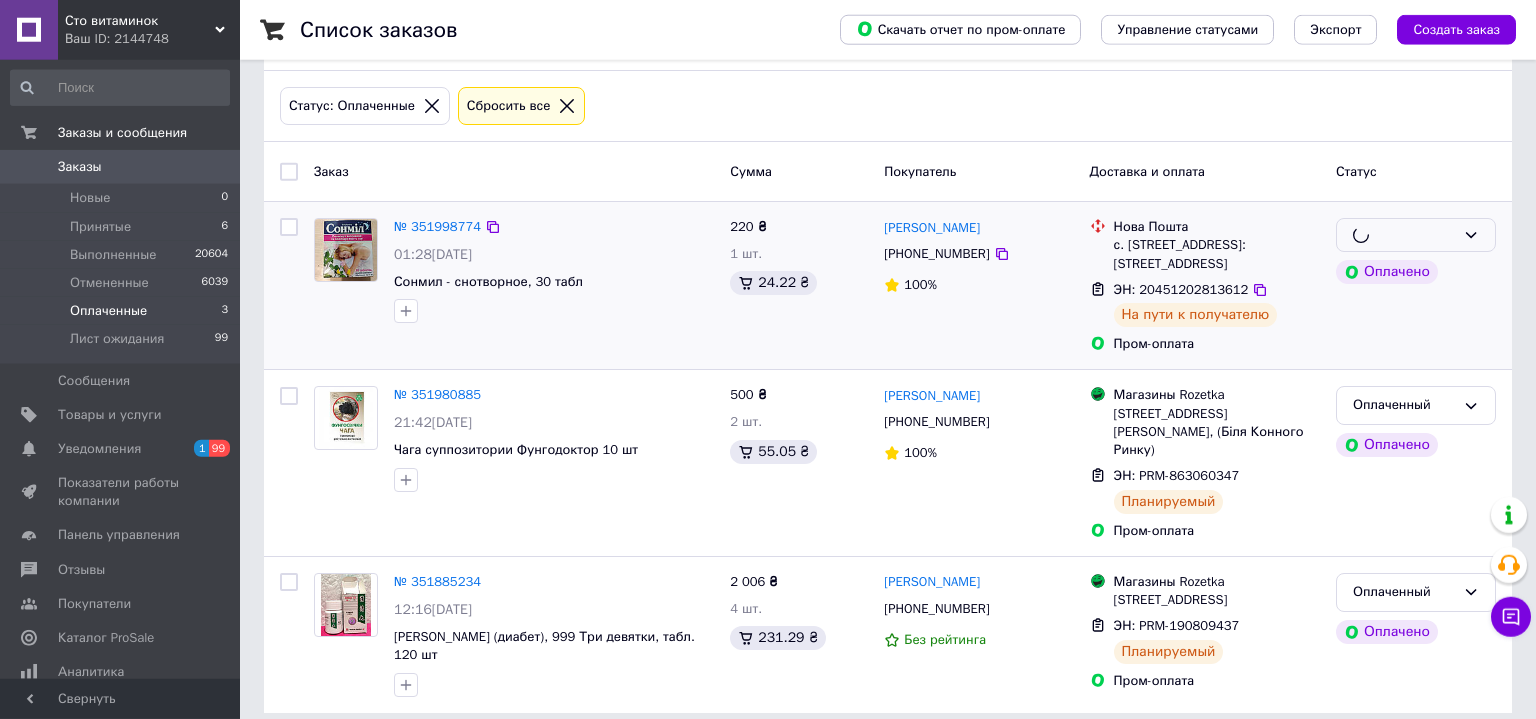 scroll, scrollTop: 93, scrollLeft: 0, axis: vertical 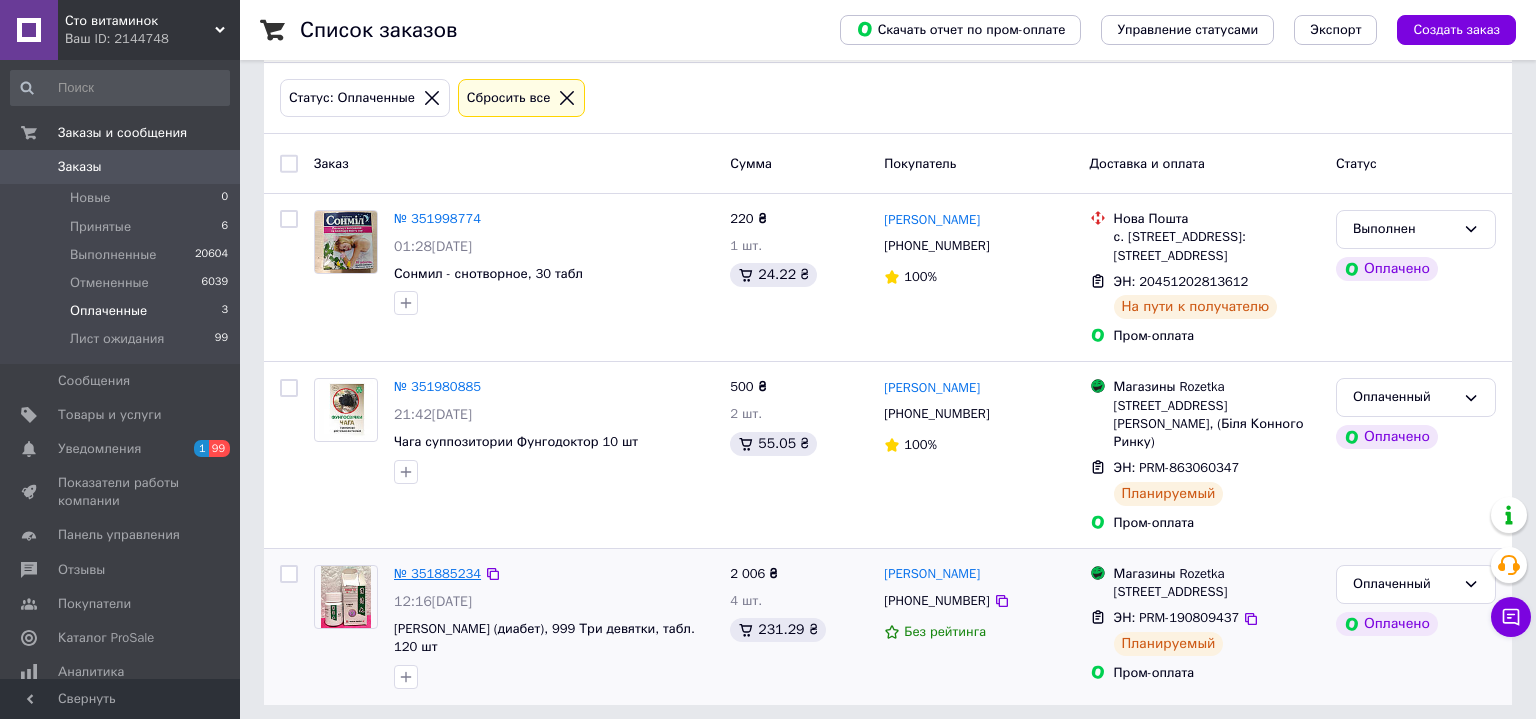 click on "№ 351885234" at bounding box center [437, 573] 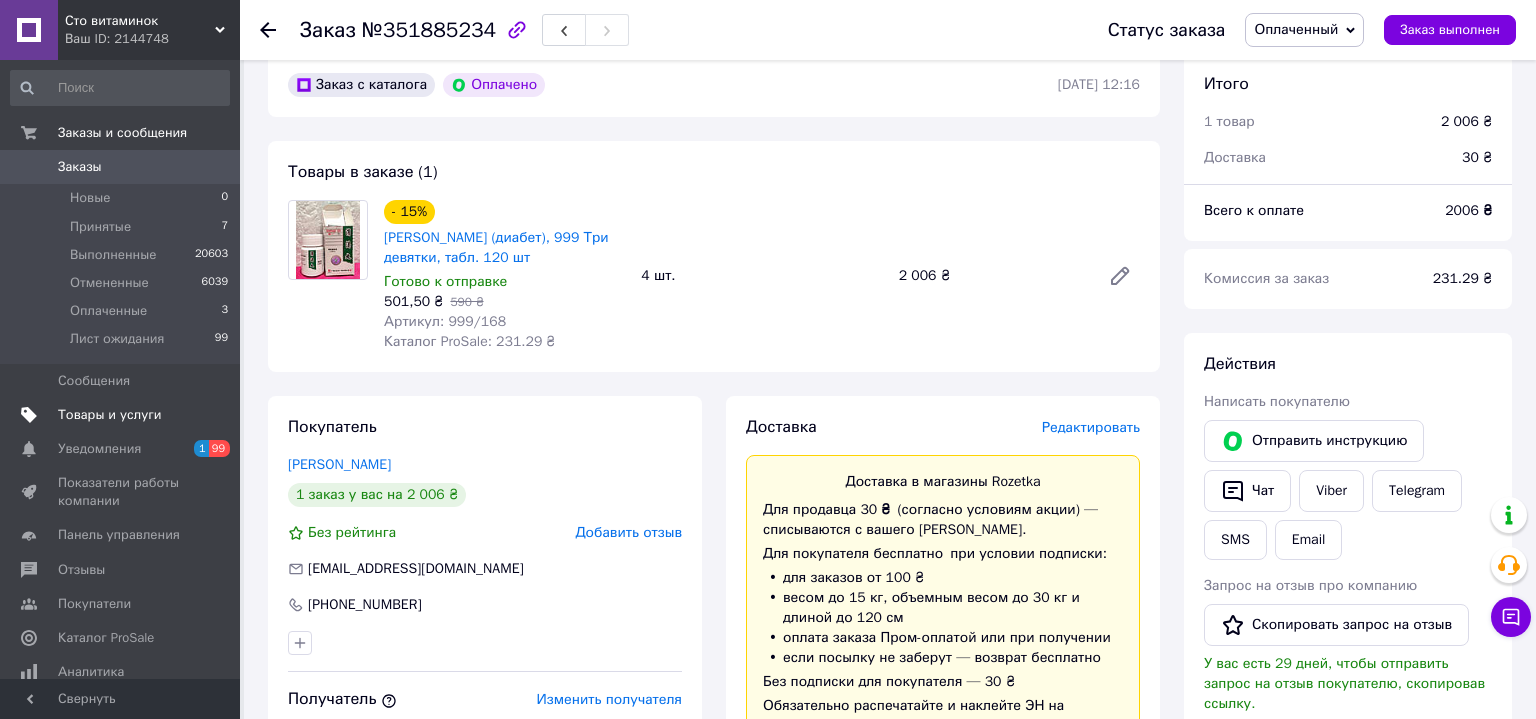 click on "Товары и услуги" at bounding box center (110, 415) 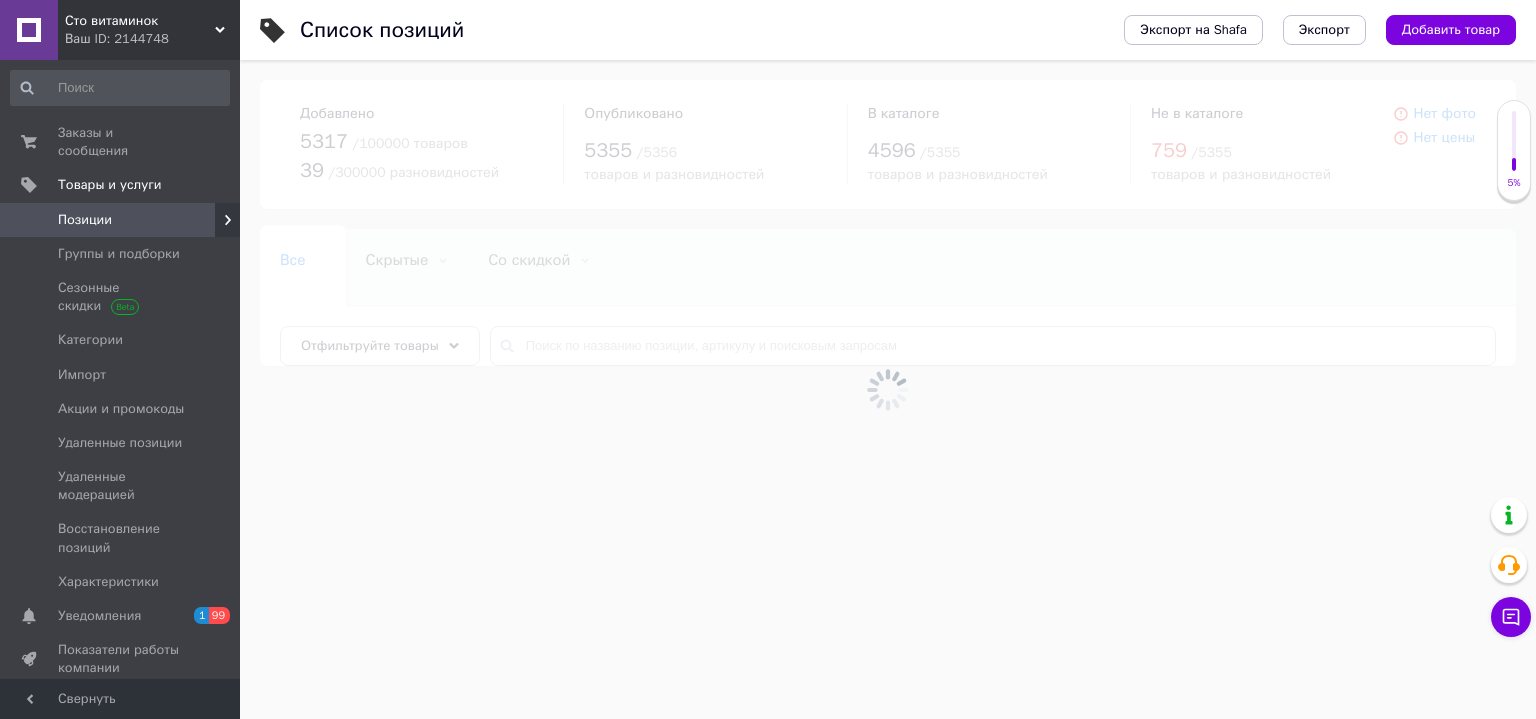 click at bounding box center [888, 389] 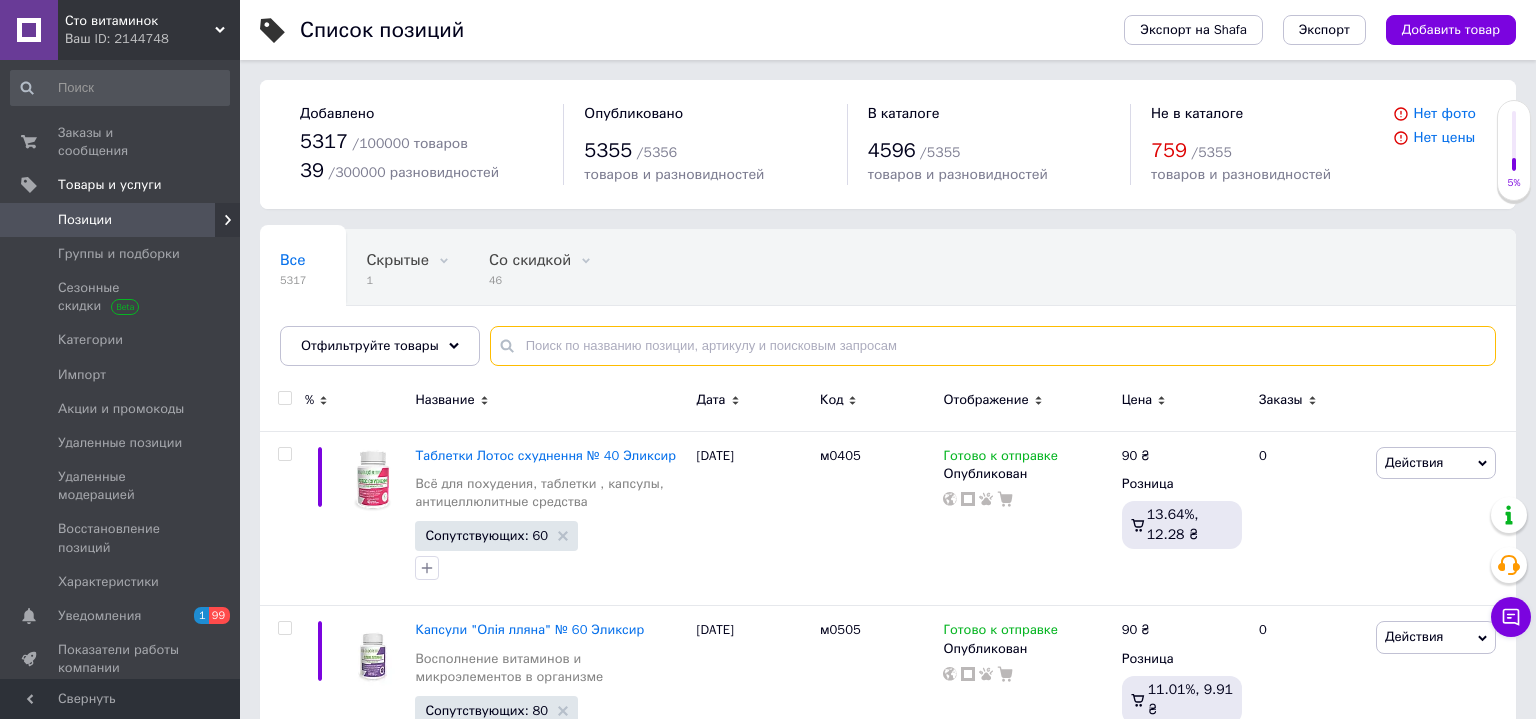 click at bounding box center (993, 346) 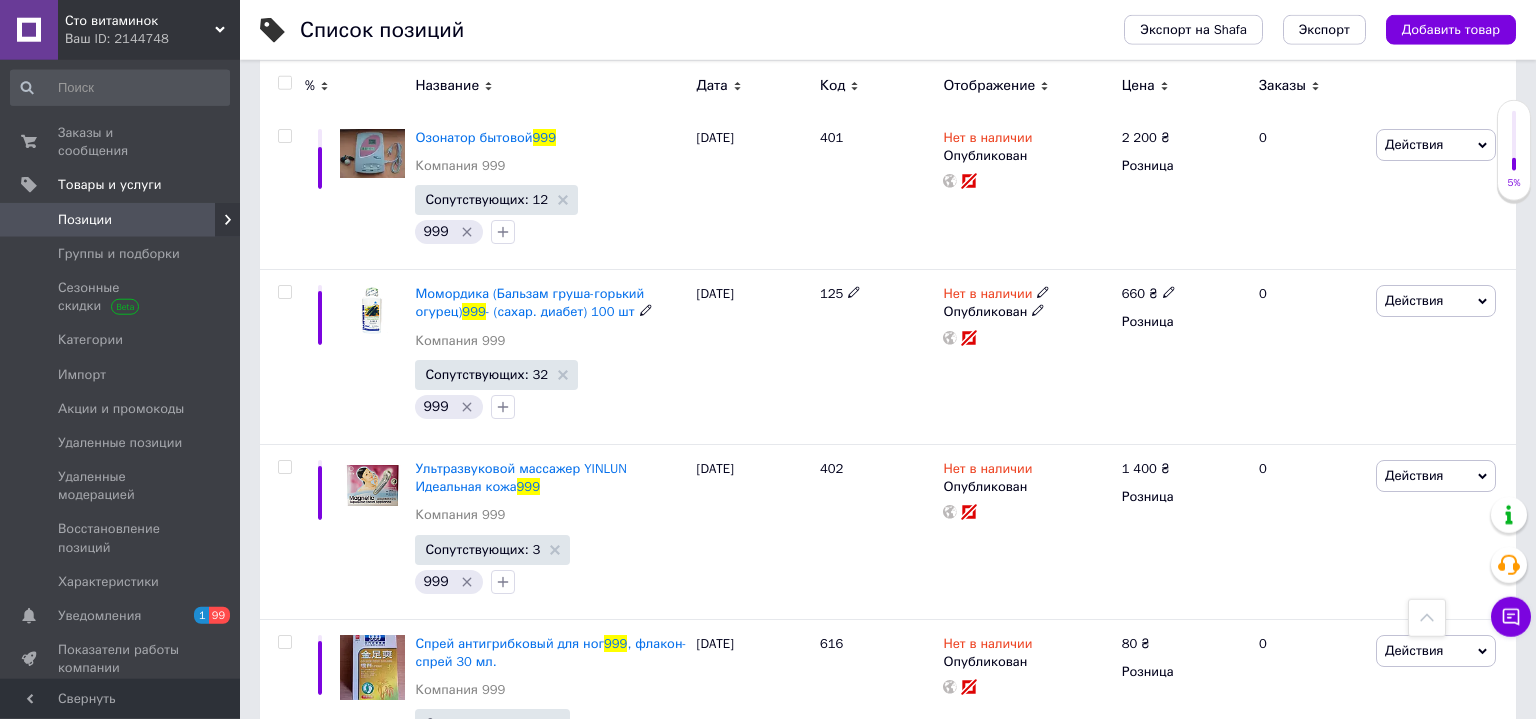 scroll, scrollTop: 11556, scrollLeft: 0, axis: vertical 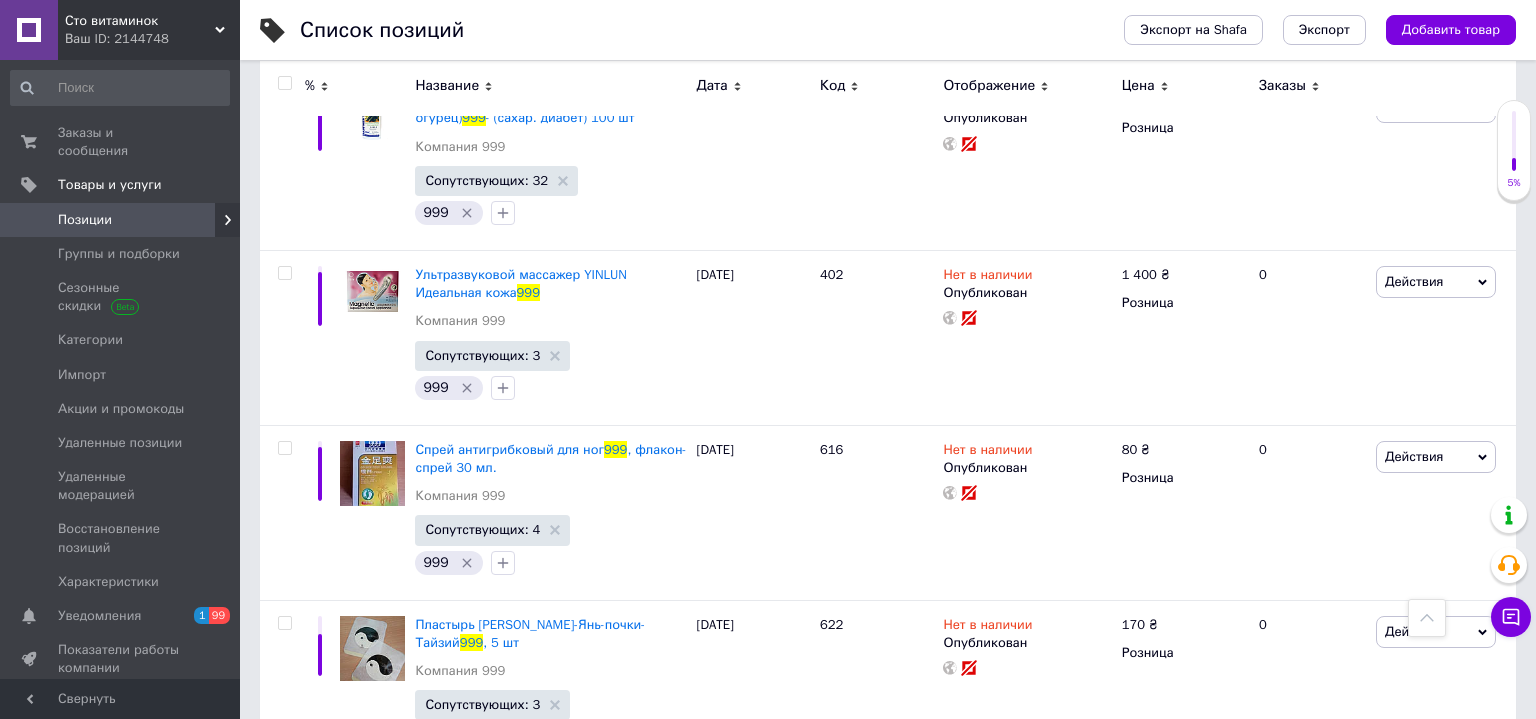 type on "999" 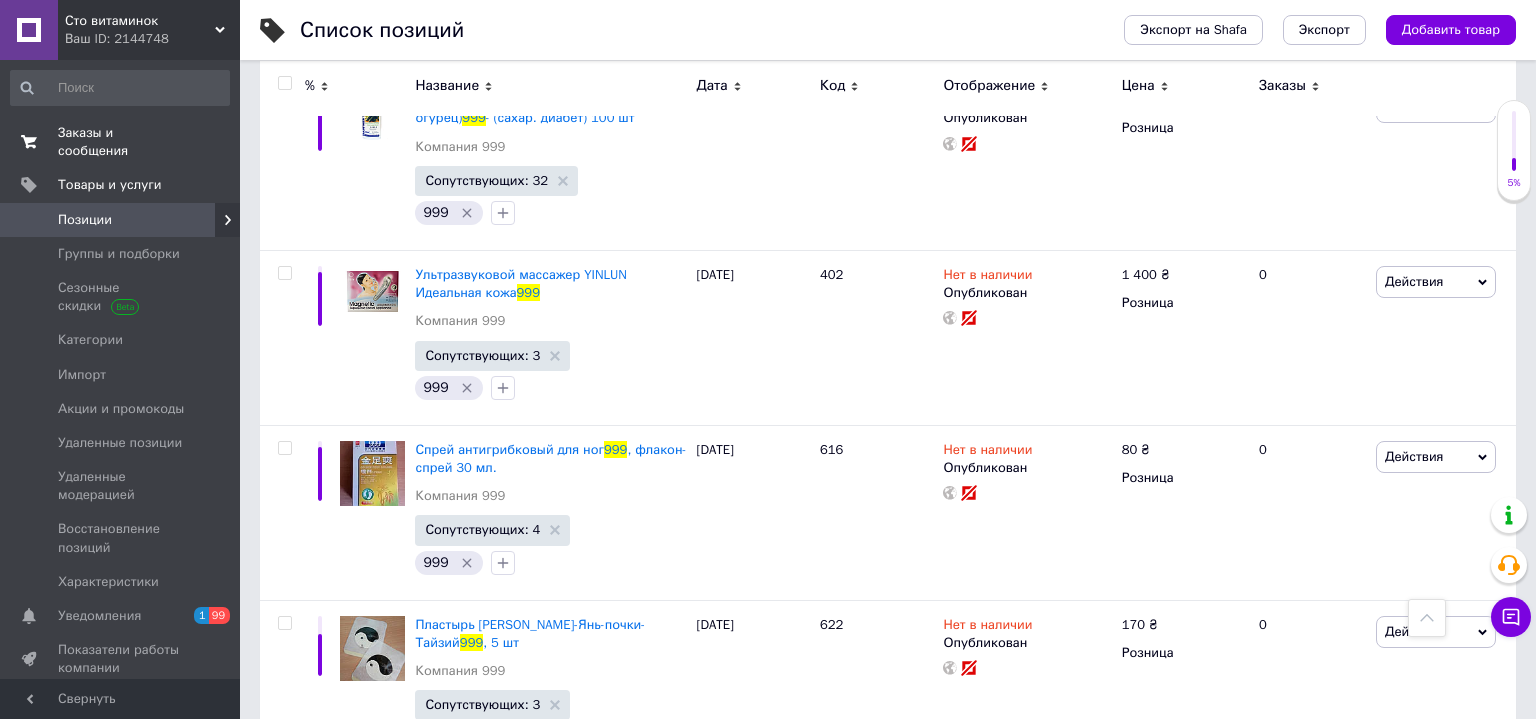 click on "Заказы и сообщения" at bounding box center (121, 142) 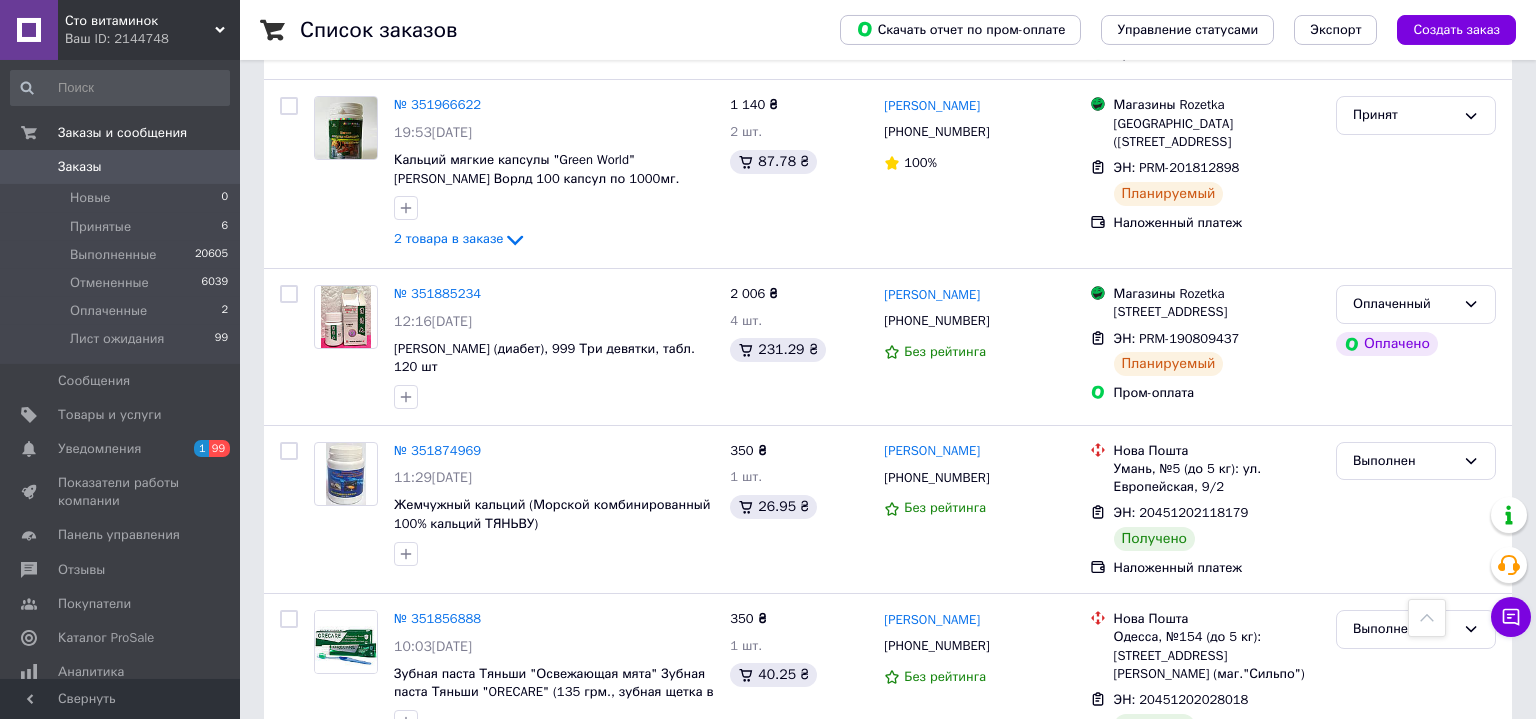 scroll, scrollTop: 1296, scrollLeft: 0, axis: vertical 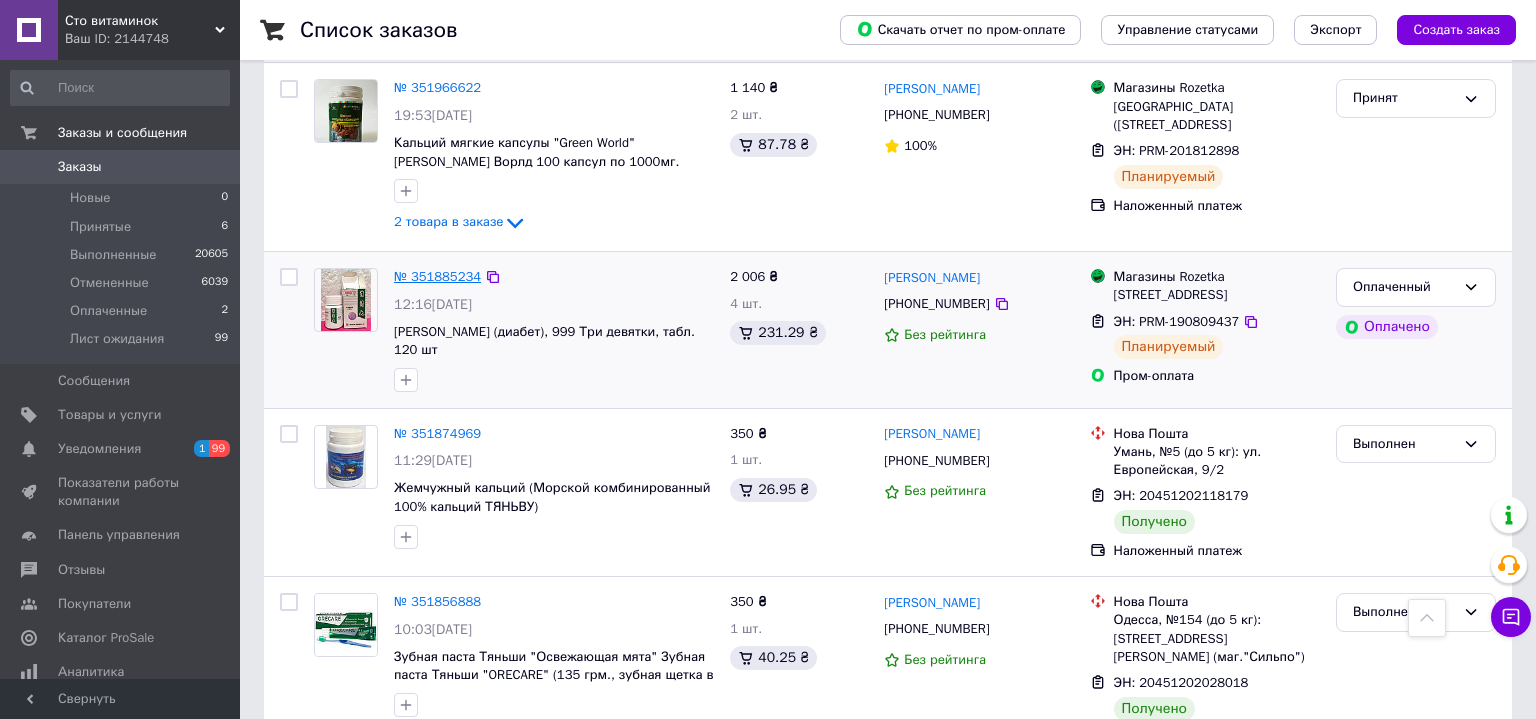 click on "№ 351885234" at bounding box center [437, 276] 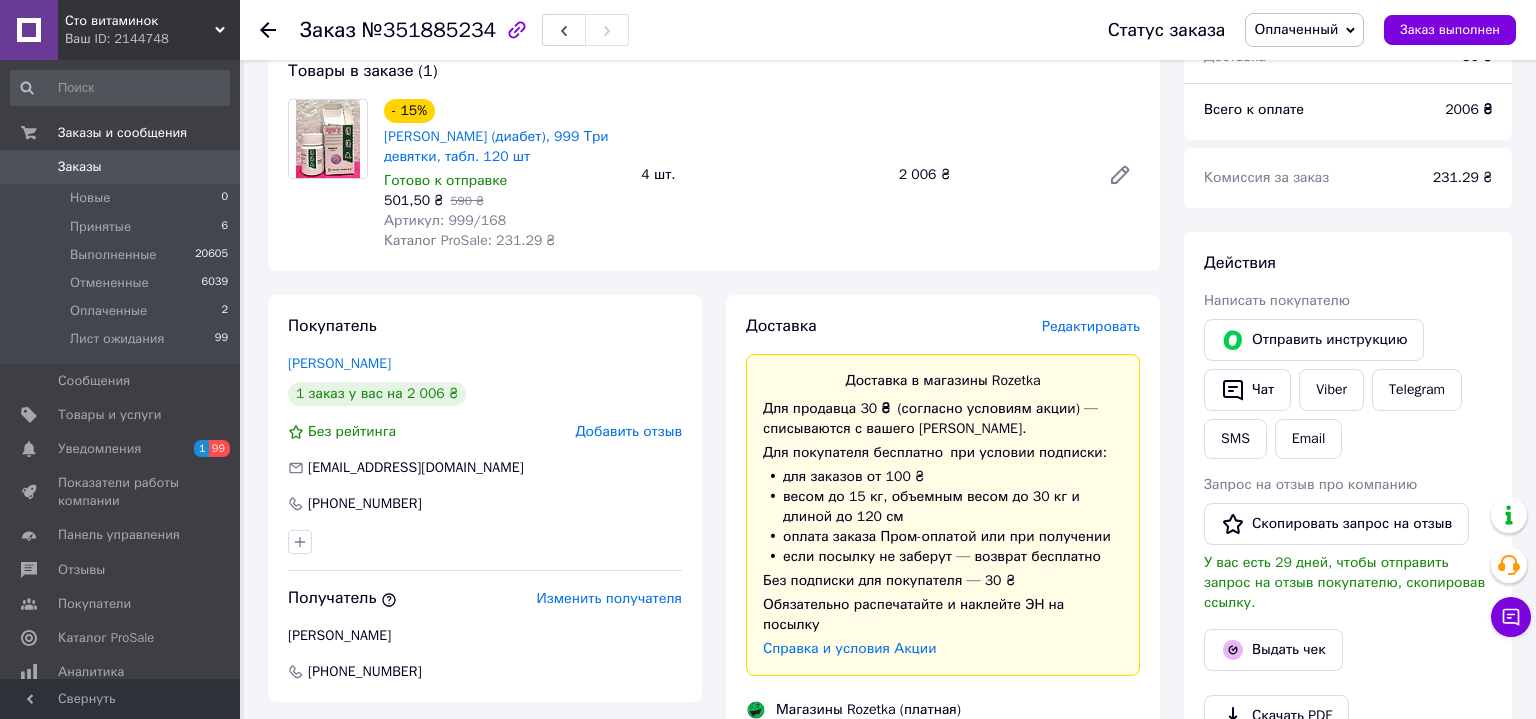 click on "Редактировать" at bounding box center [1091, 326] 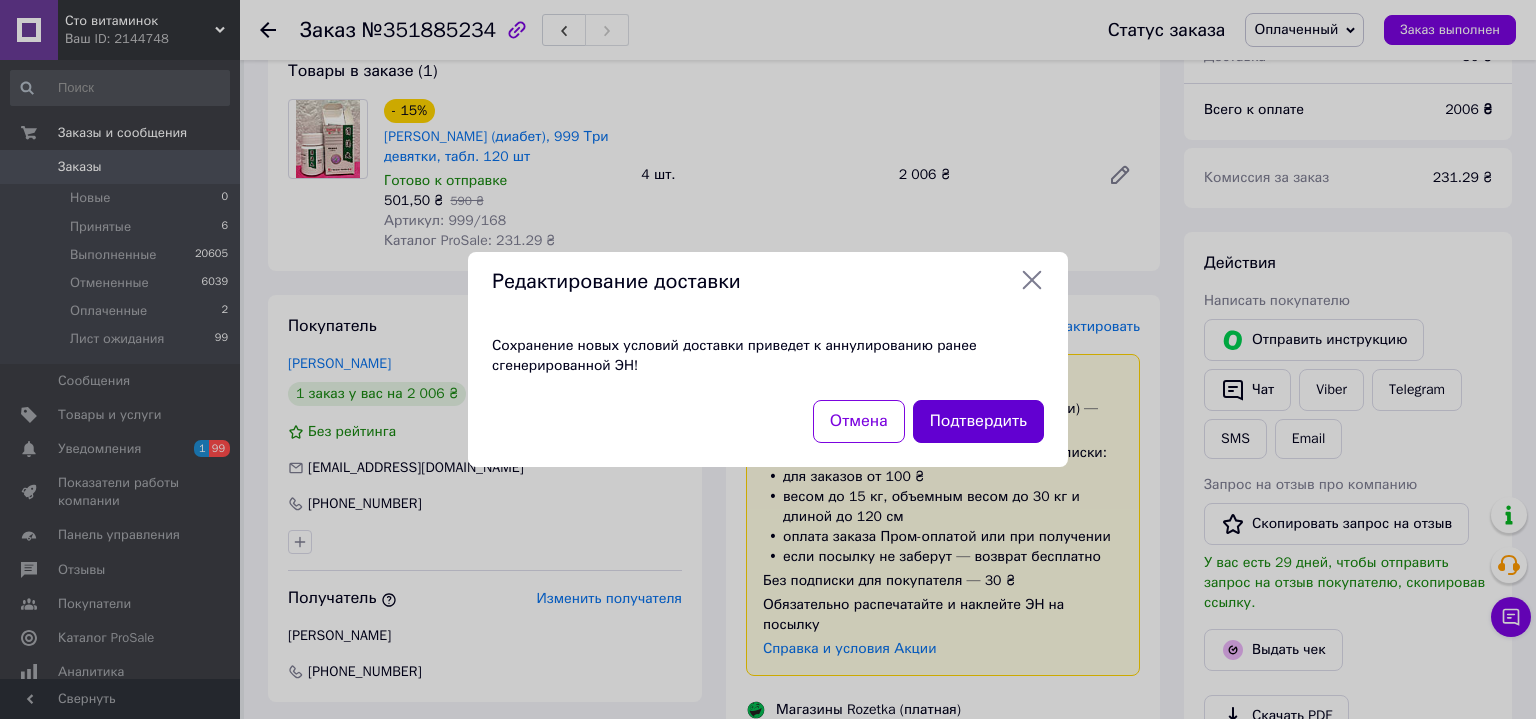 click on "Подтвердить" at bounding box center [978, 421] 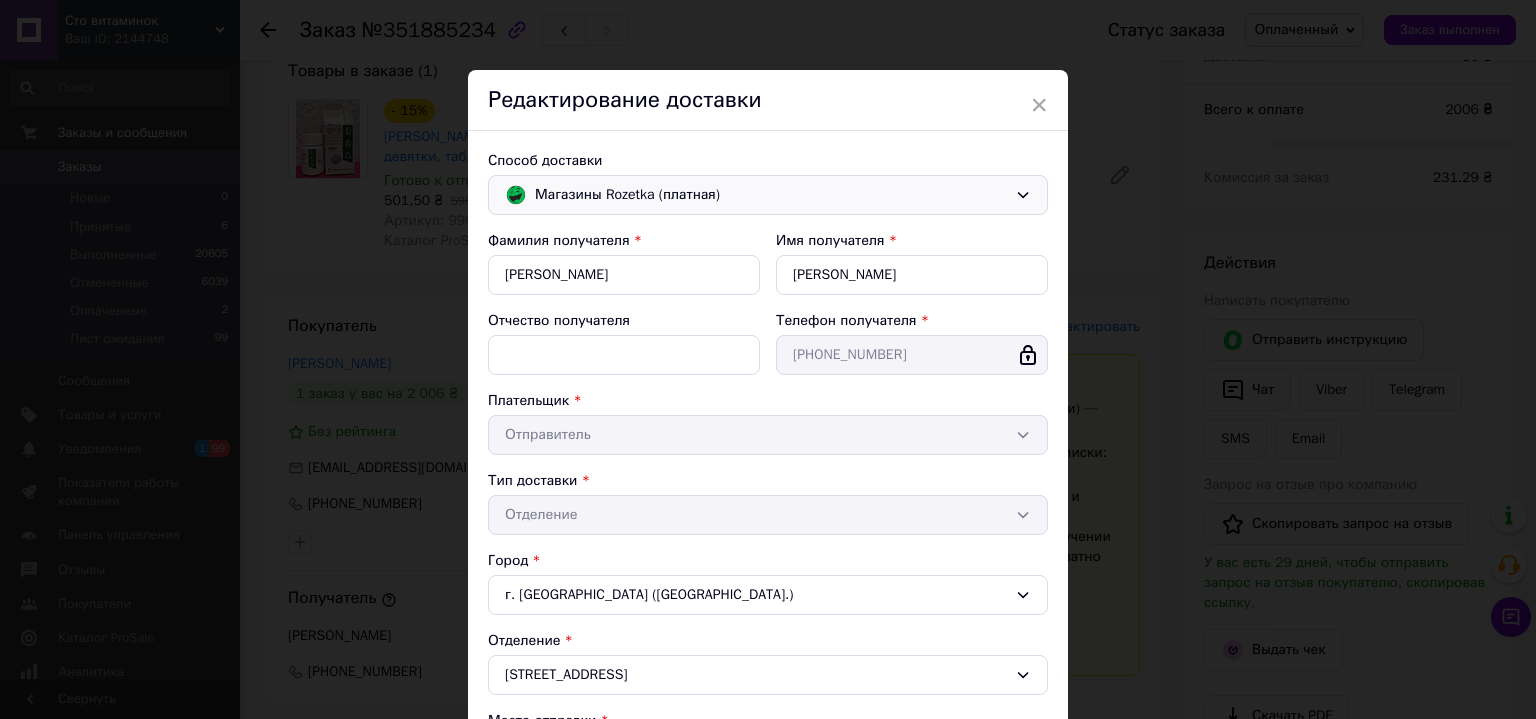 click on "Магазины Rozetka (платная)" at bounding box center (771, 195) 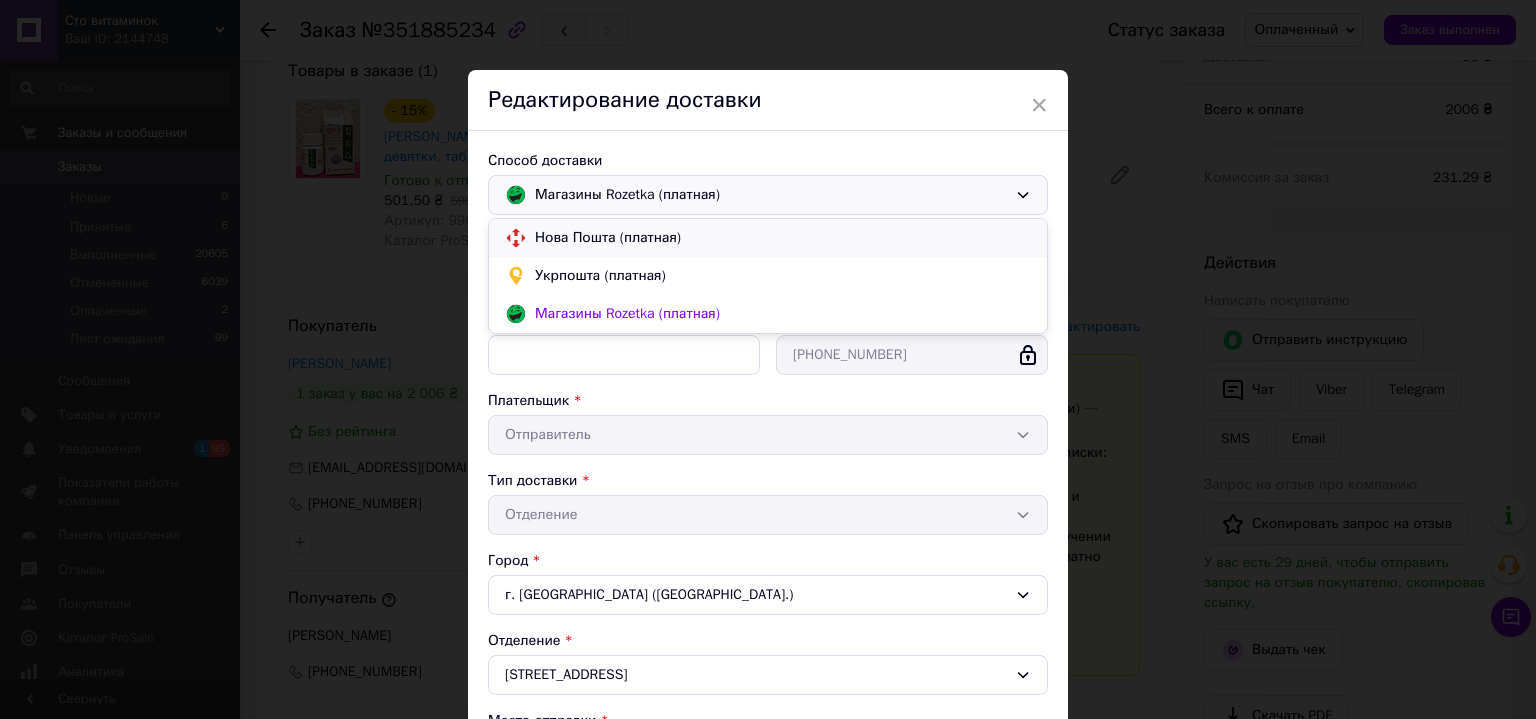 click on "Нова Пошта (платная)" at bounding box center [783, 238] 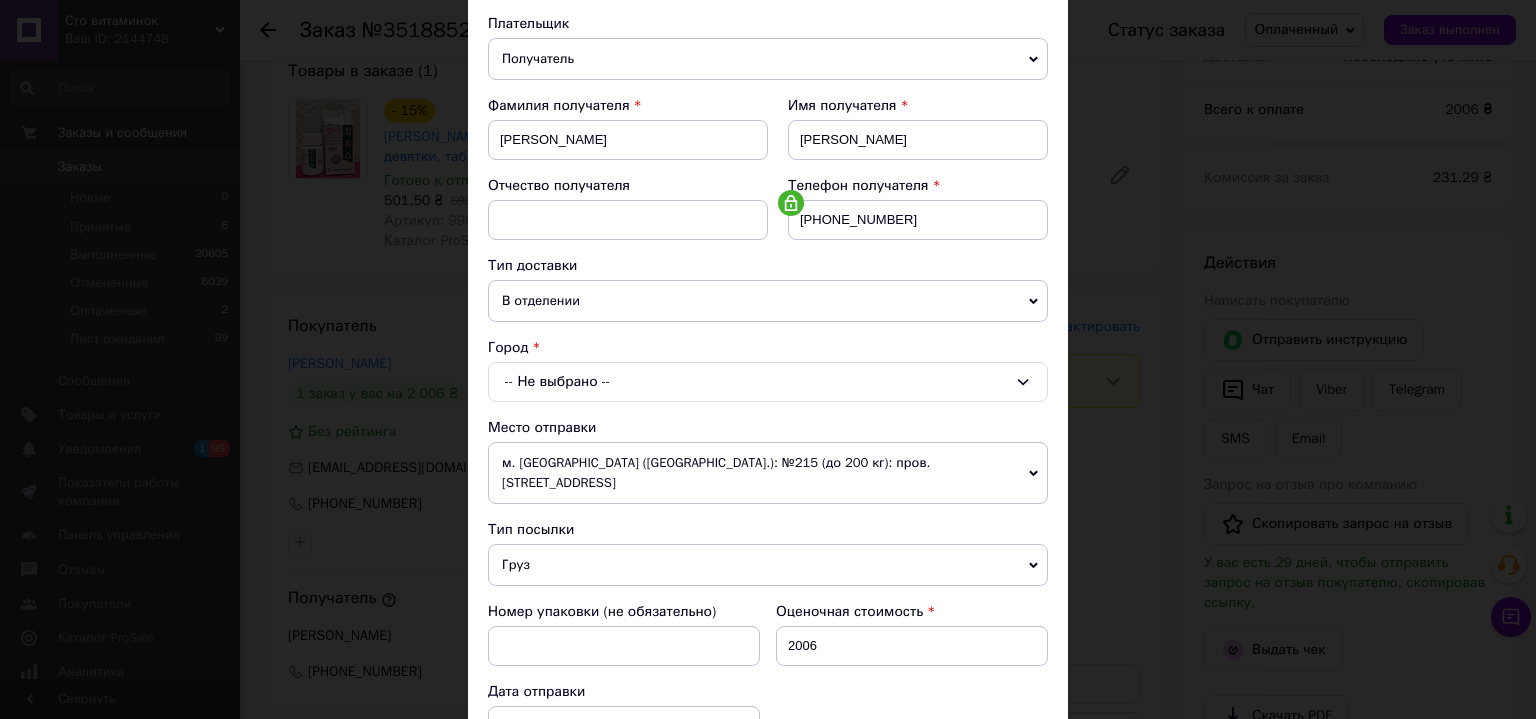 scroll, scrollTop: 223, scrollLeft: 0, axis: vertical 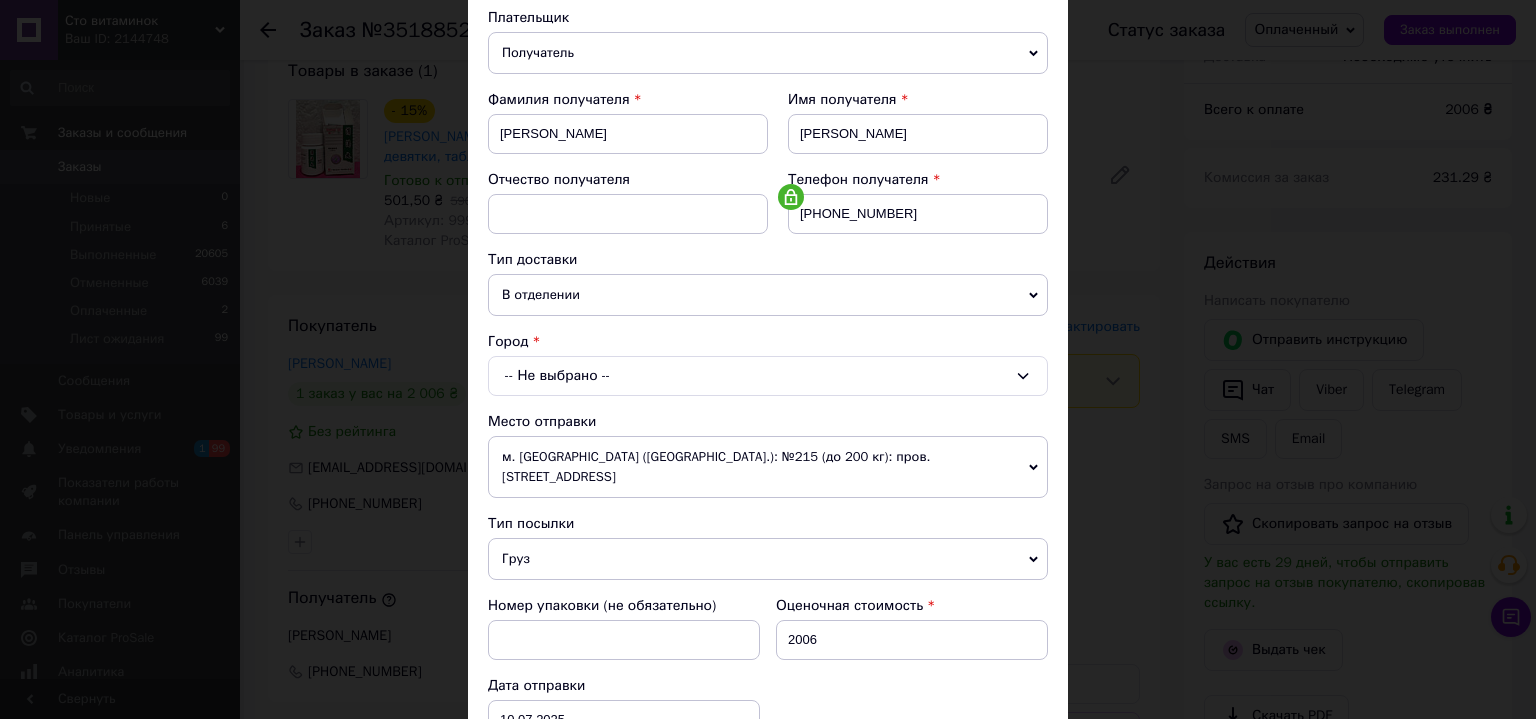 click on "-- Не выбрано --" at bounding box center (768, 376) 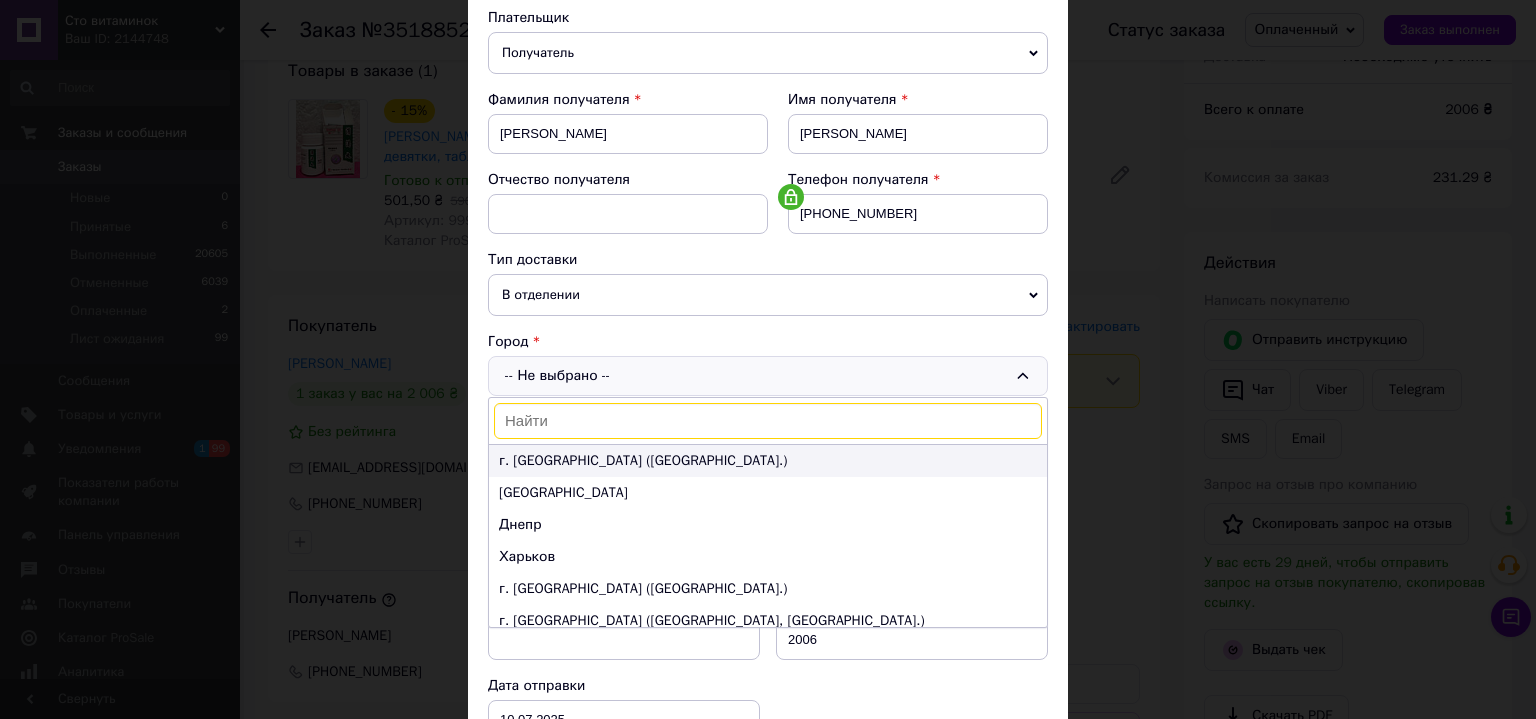 click on "г. [GEOGRAPHIC_DATA] ([GEOGRAPHIC_DATA].)" at bounding box center (768, 461) 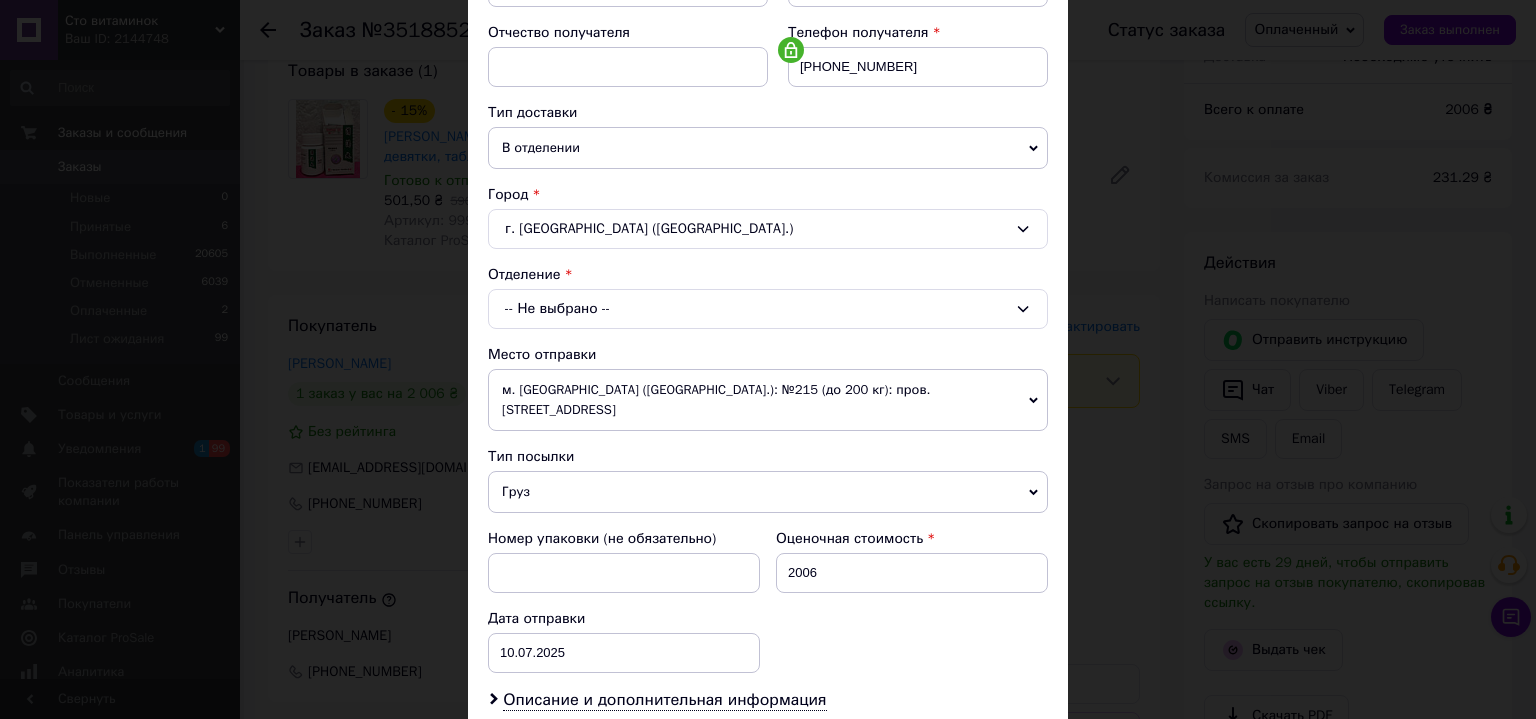 scroll, scrollTop: 446, scrollLeft: 0, axis: vertical 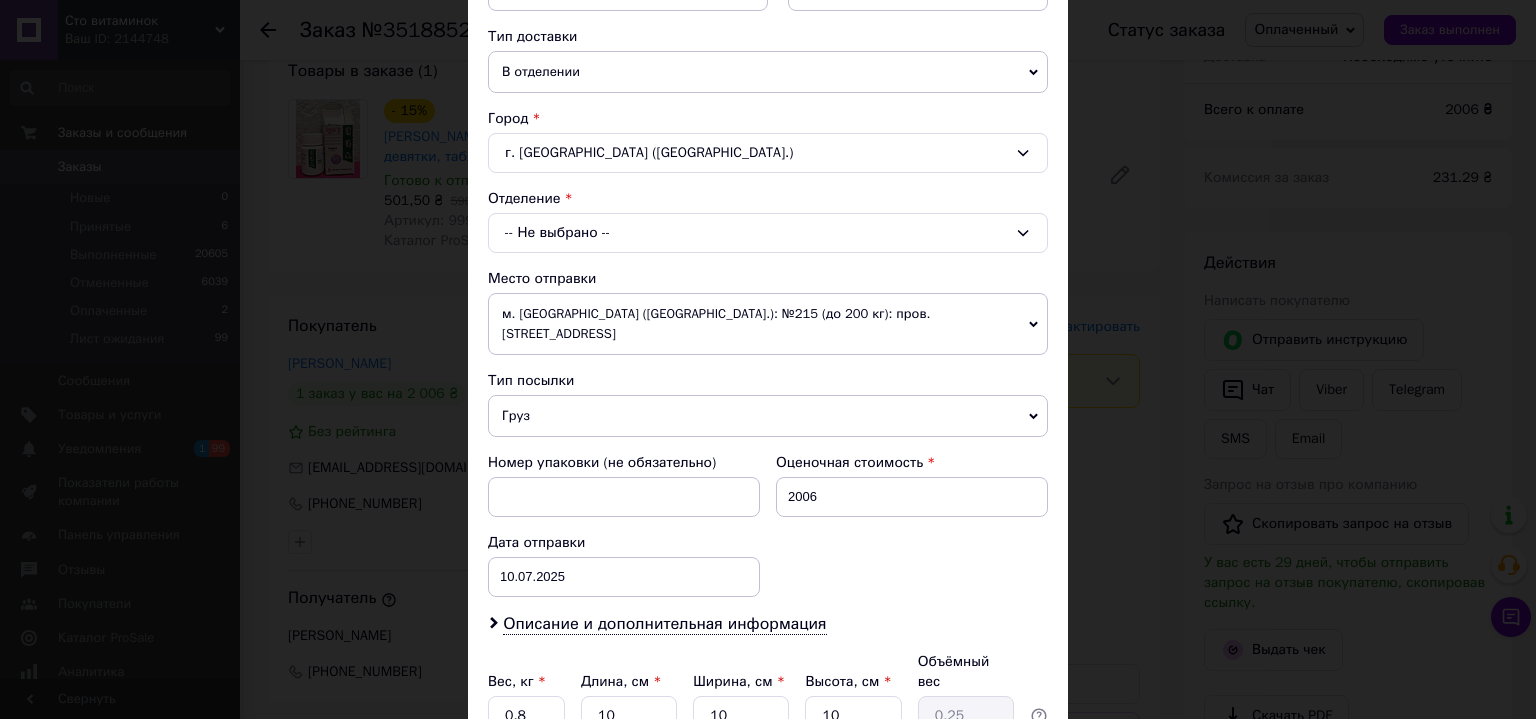 click on "-- Не выбрано --" at bounding box center (768, 233) 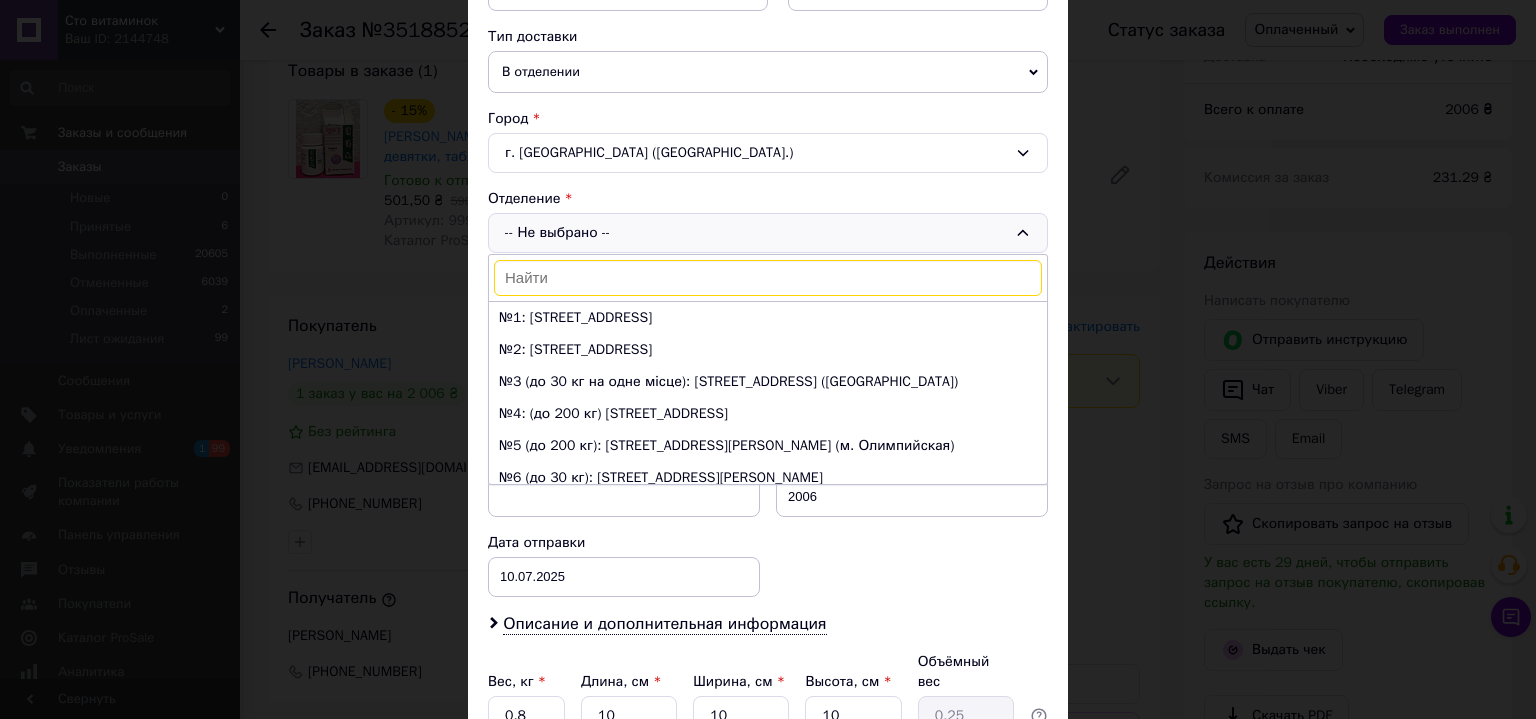 click at bounding box center (768, 278) 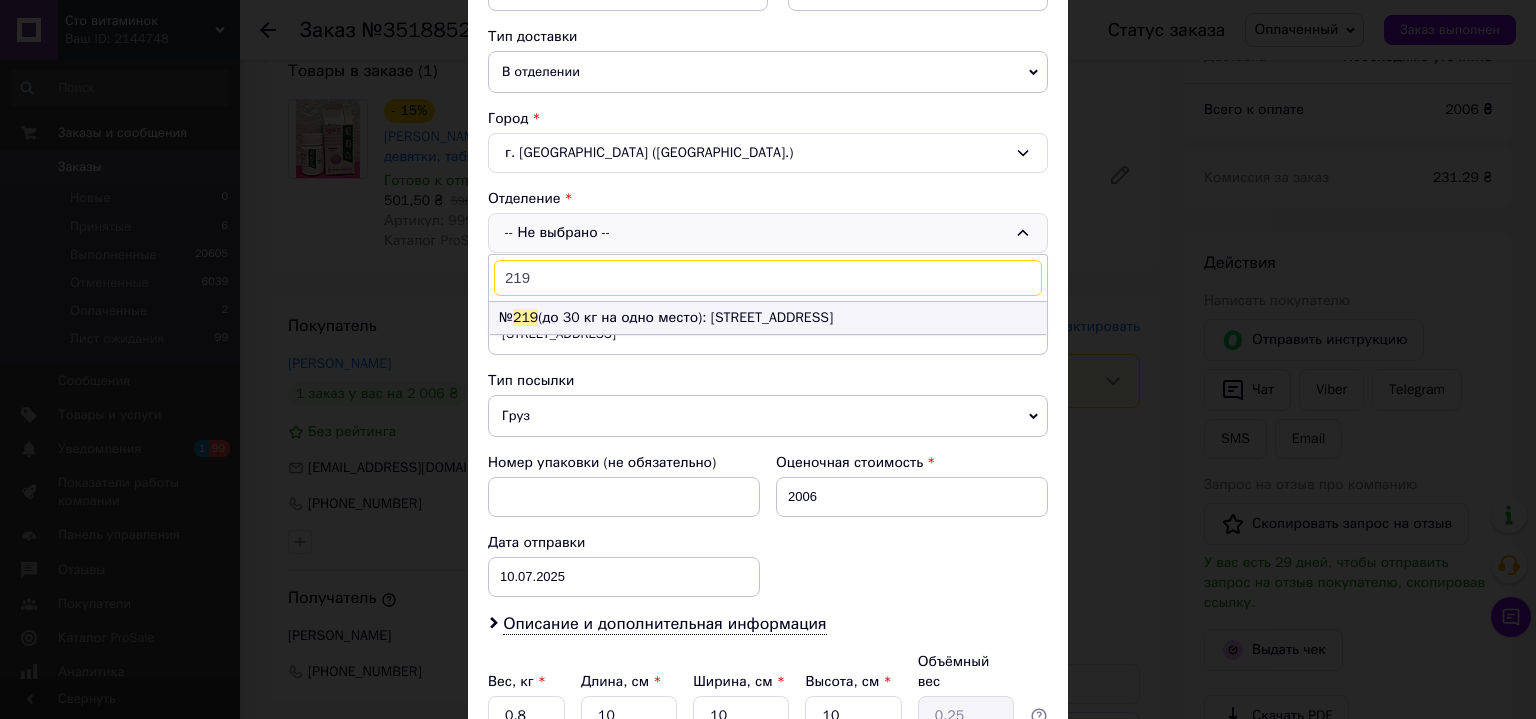 type on "219" 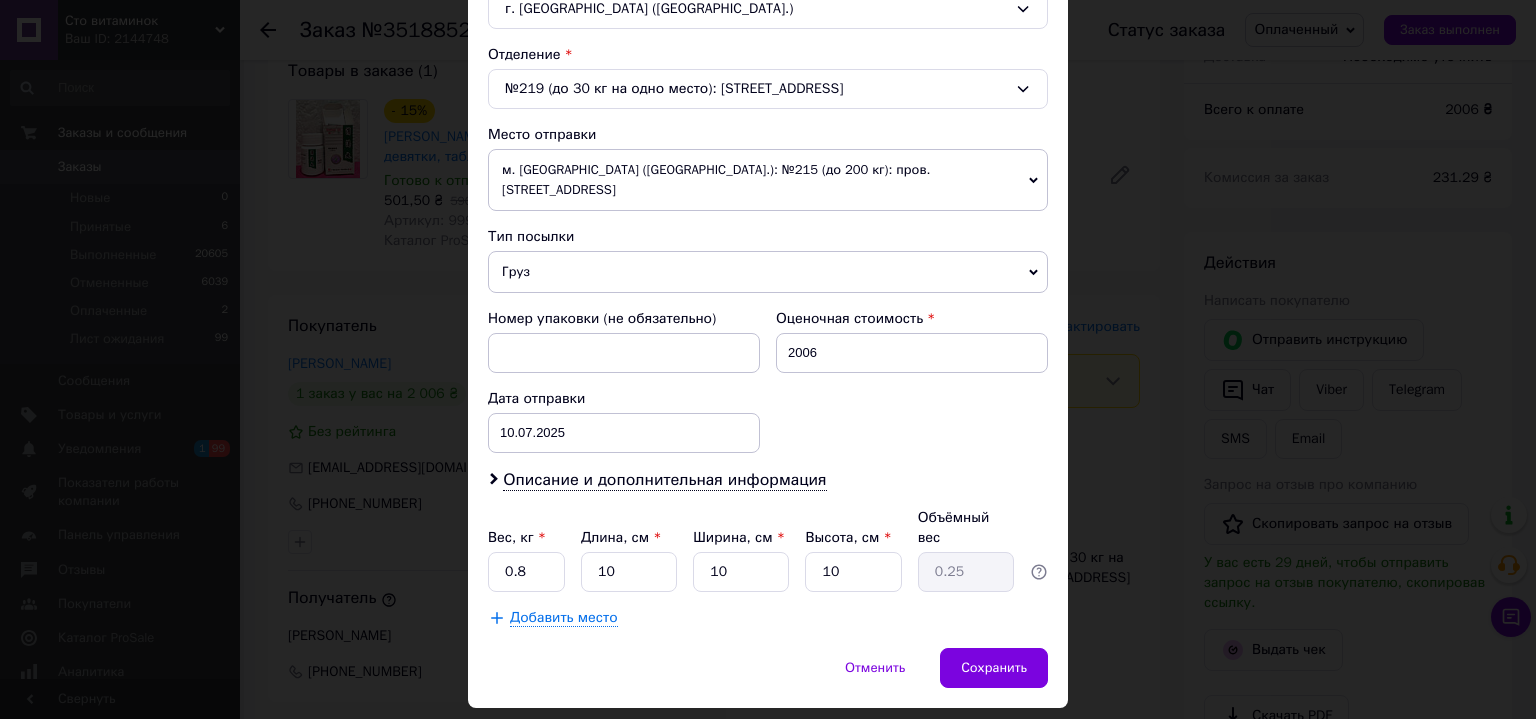 scroll, scrollTop: 598, scrollLeft: 0, axis: vertical 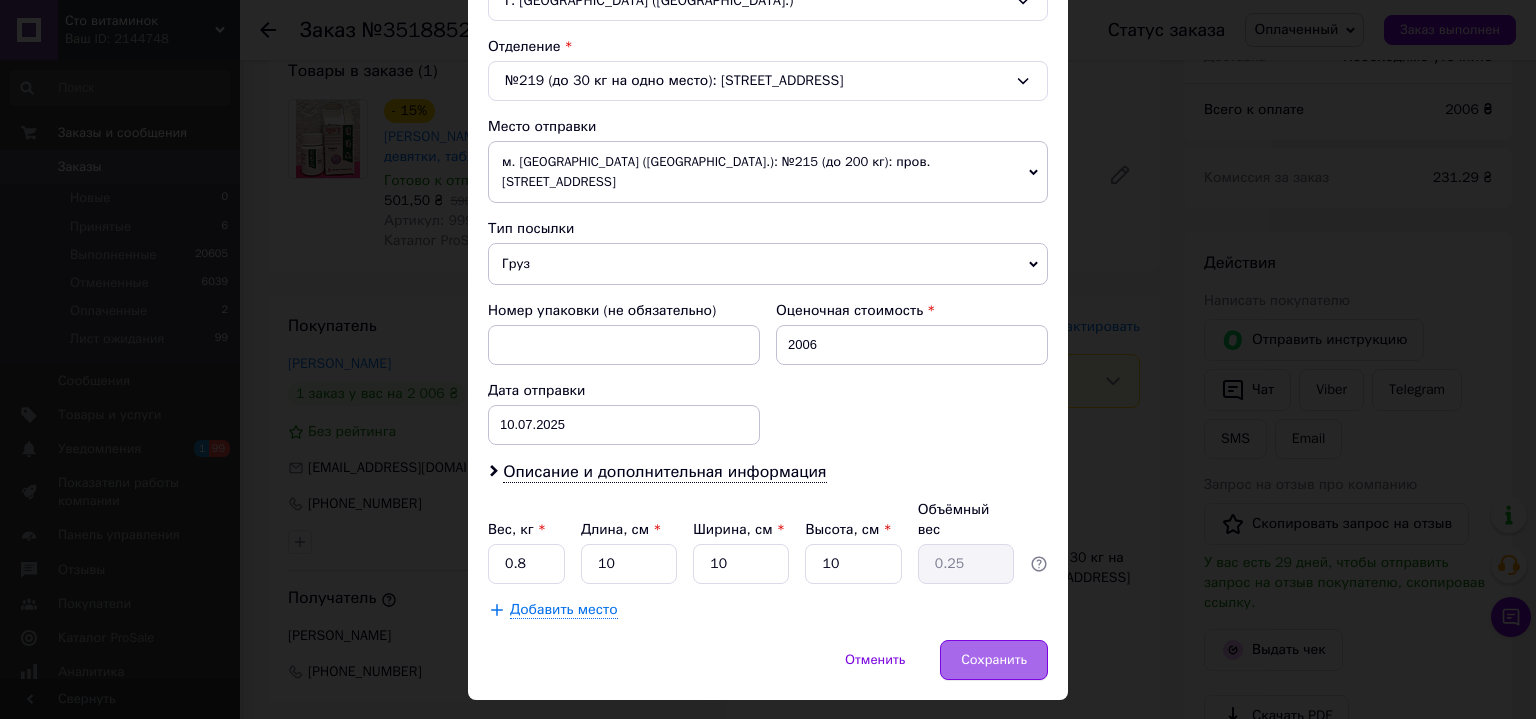 click on "Сохранить" at bounding box center (994, 660) 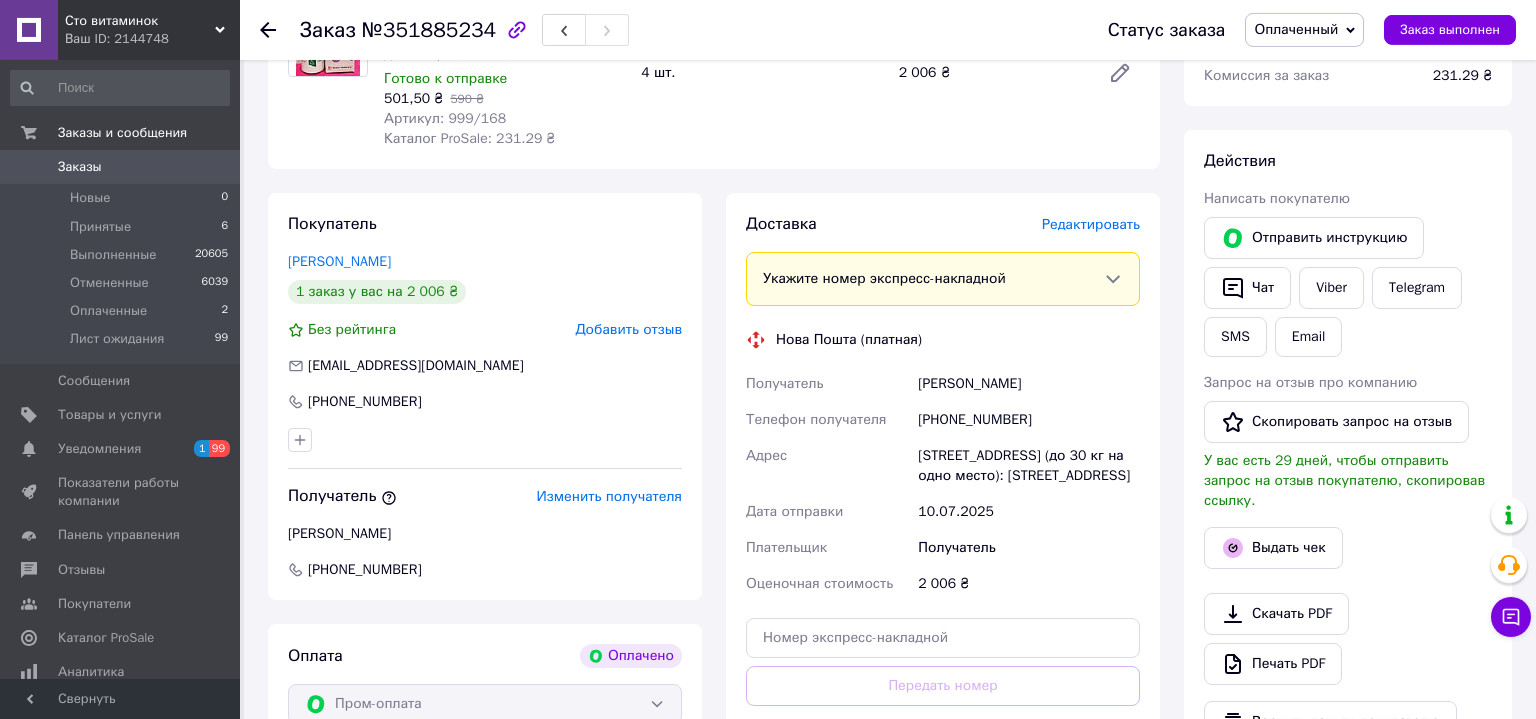 scroll, scrollTop: 518, scrollLeft: 0, axis: vertical 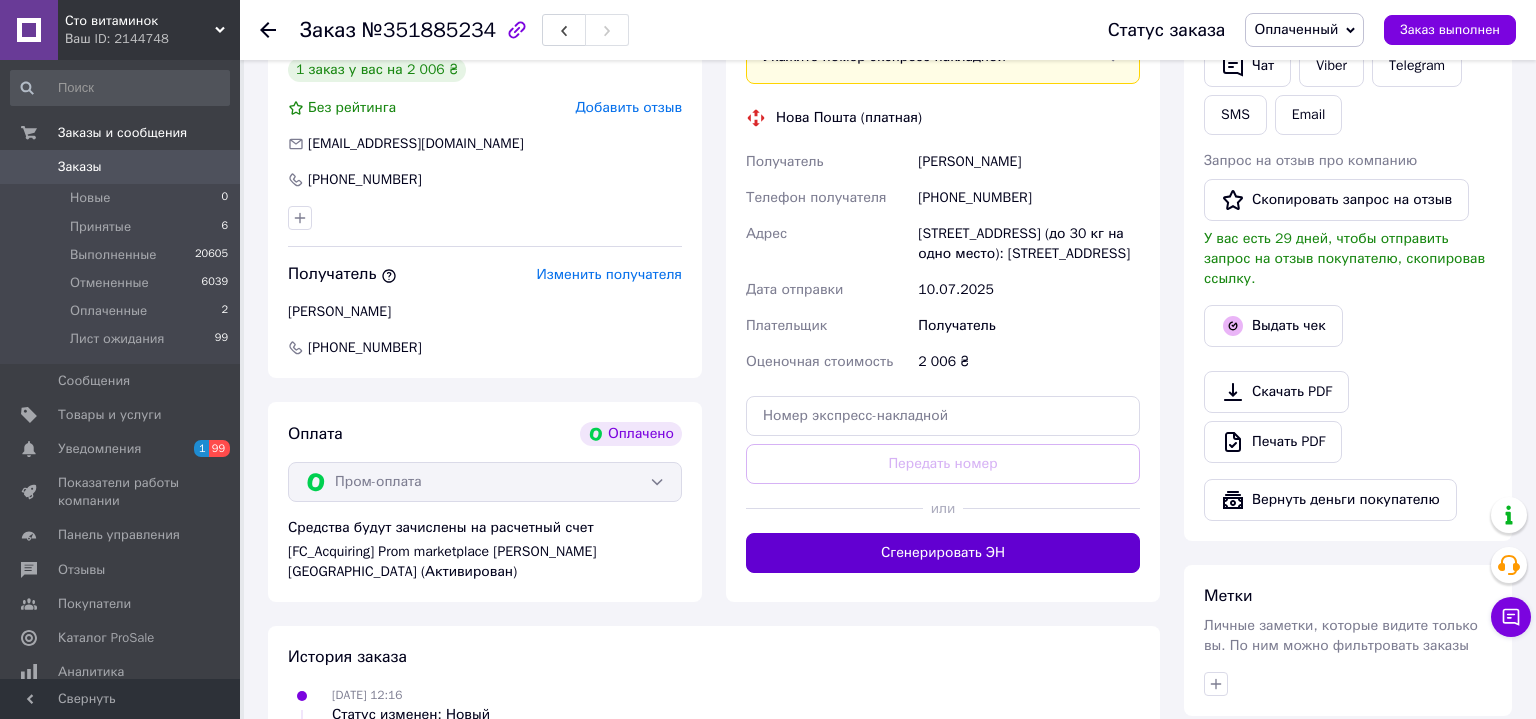 click on "Сгенерировать ЭН" at bounding box center [943, 553] 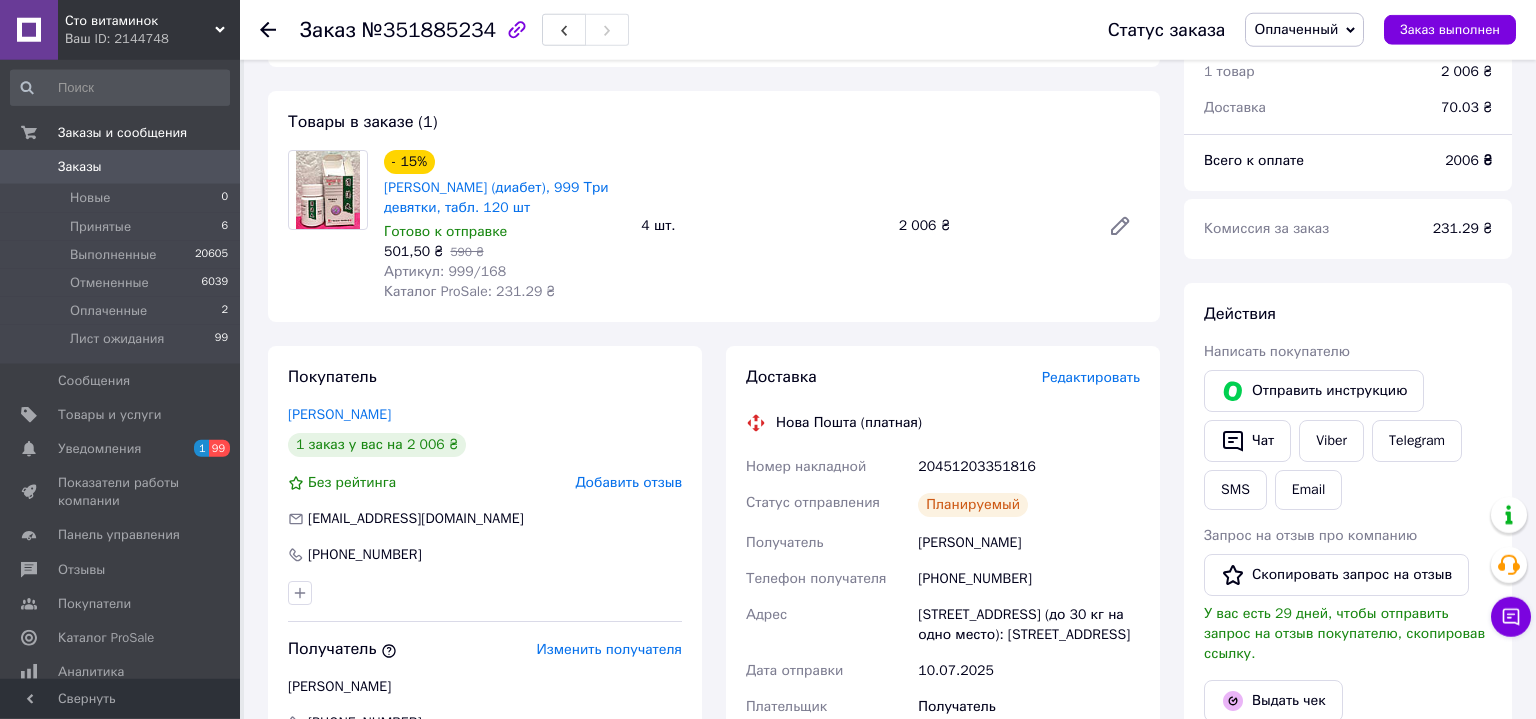 scroll, scrollTop: 86, scrollLeft: 0, axis: vertical 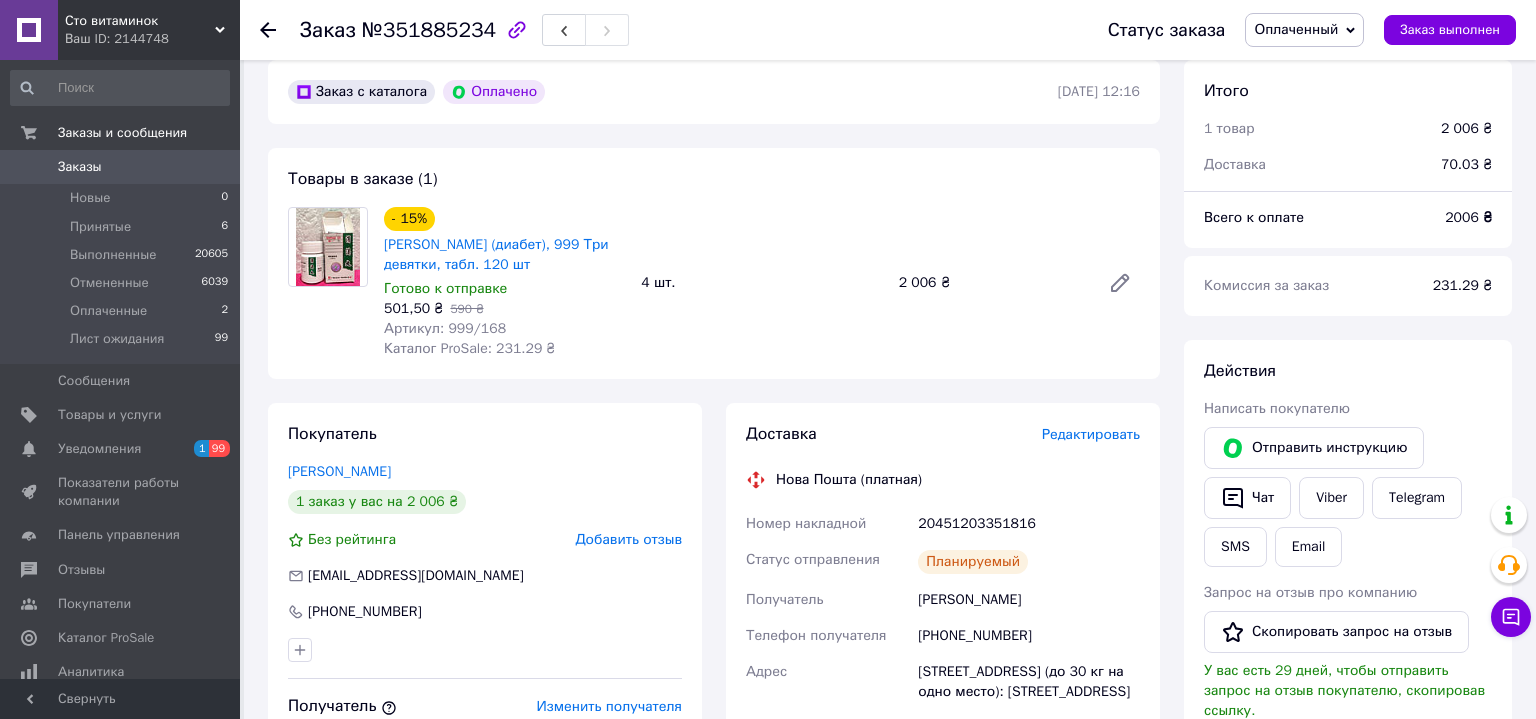 click on "Заказы" at bounding box center [80, 167] 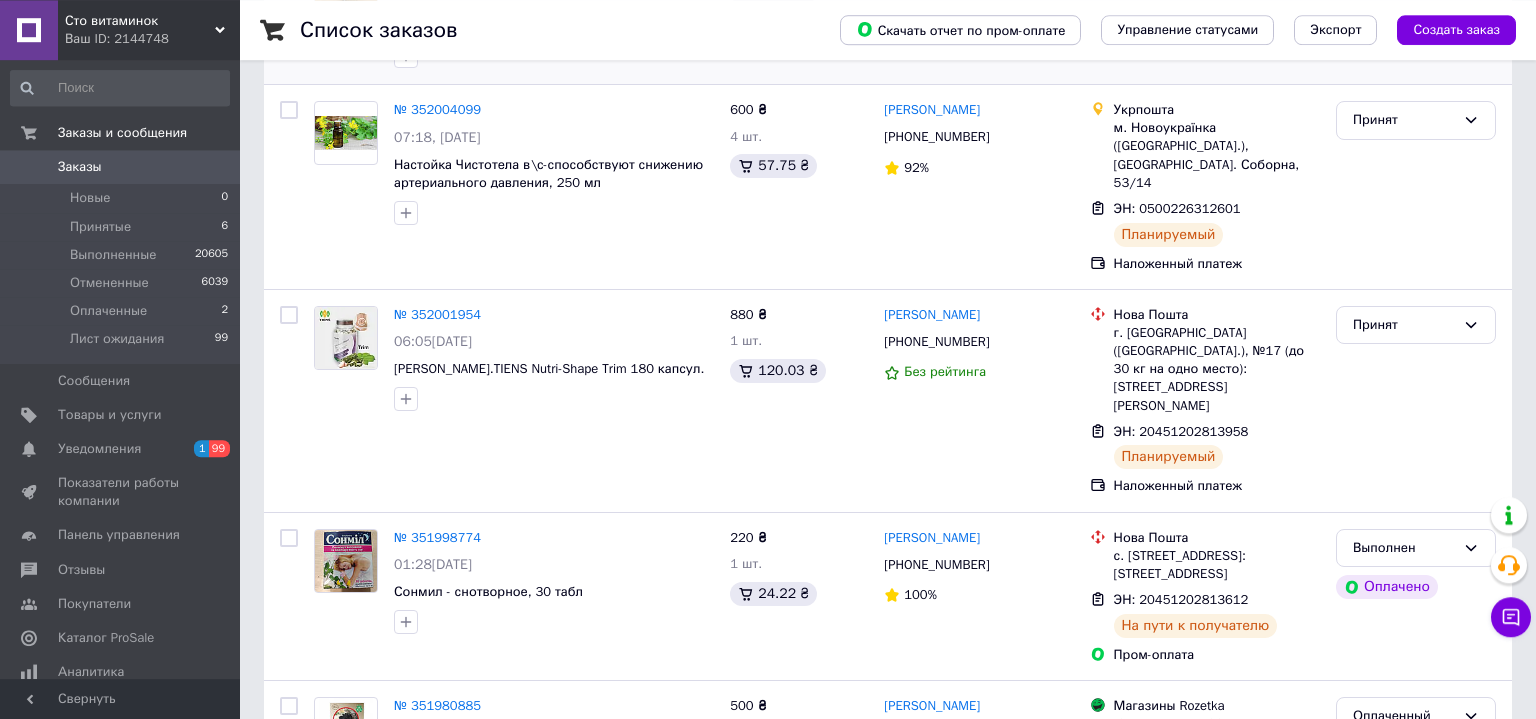 scroll, scrollTop: 540, scrollLeft: 0, axis: vertical 